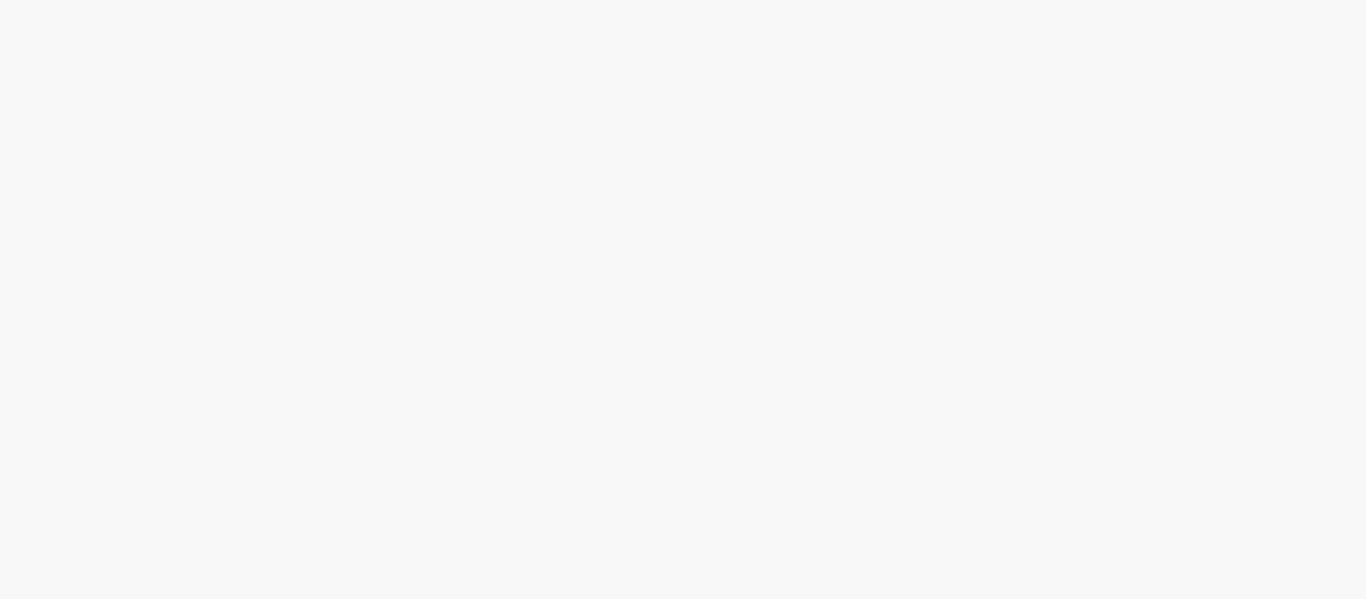 scroll, scrollTop: 0, scrollLeft: 0, axis: both 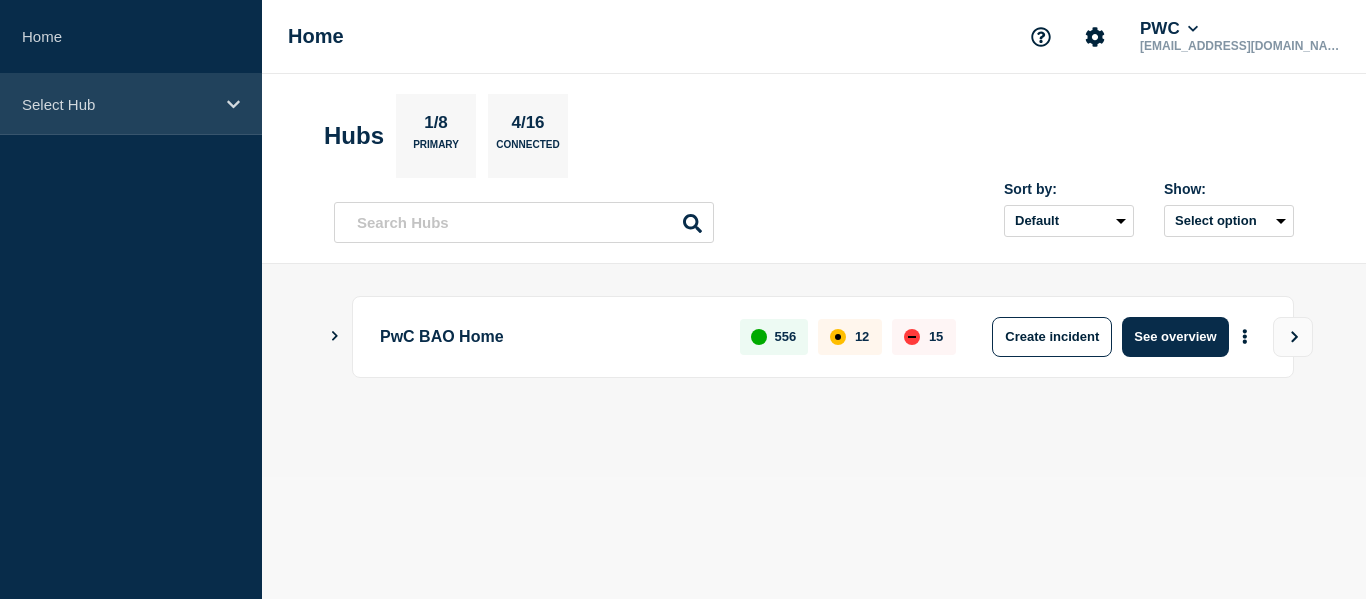 click on "Select Hub" at bounding box center (118, 104) 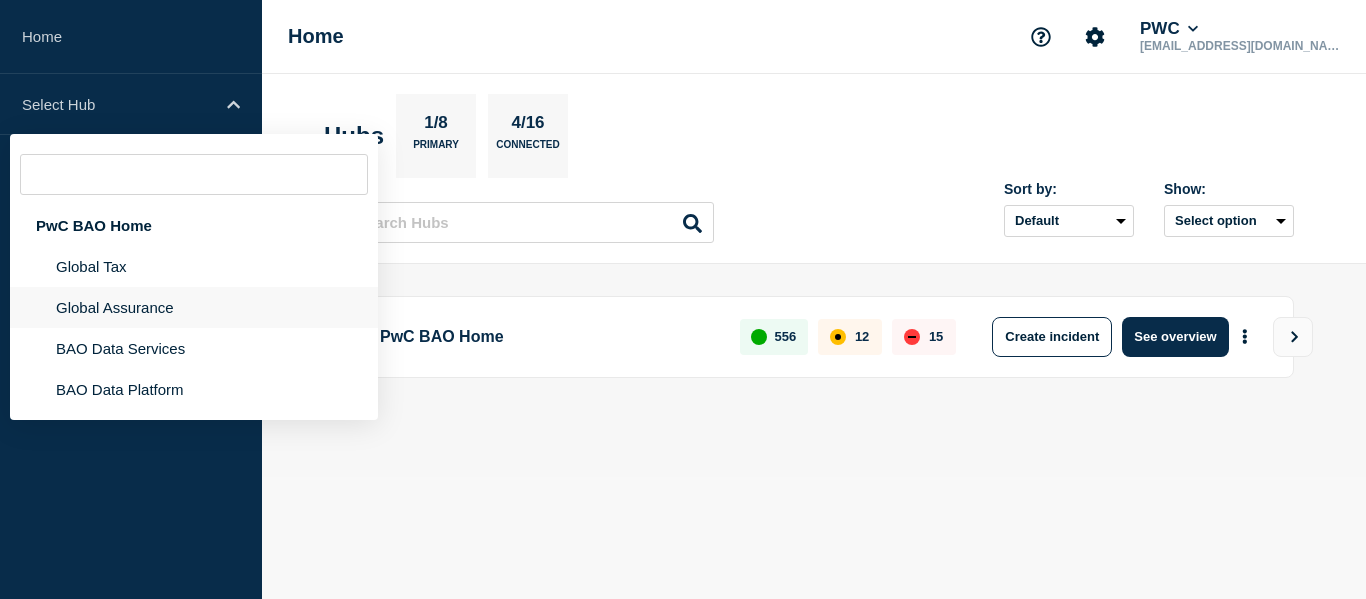 click on "Global Assurance" 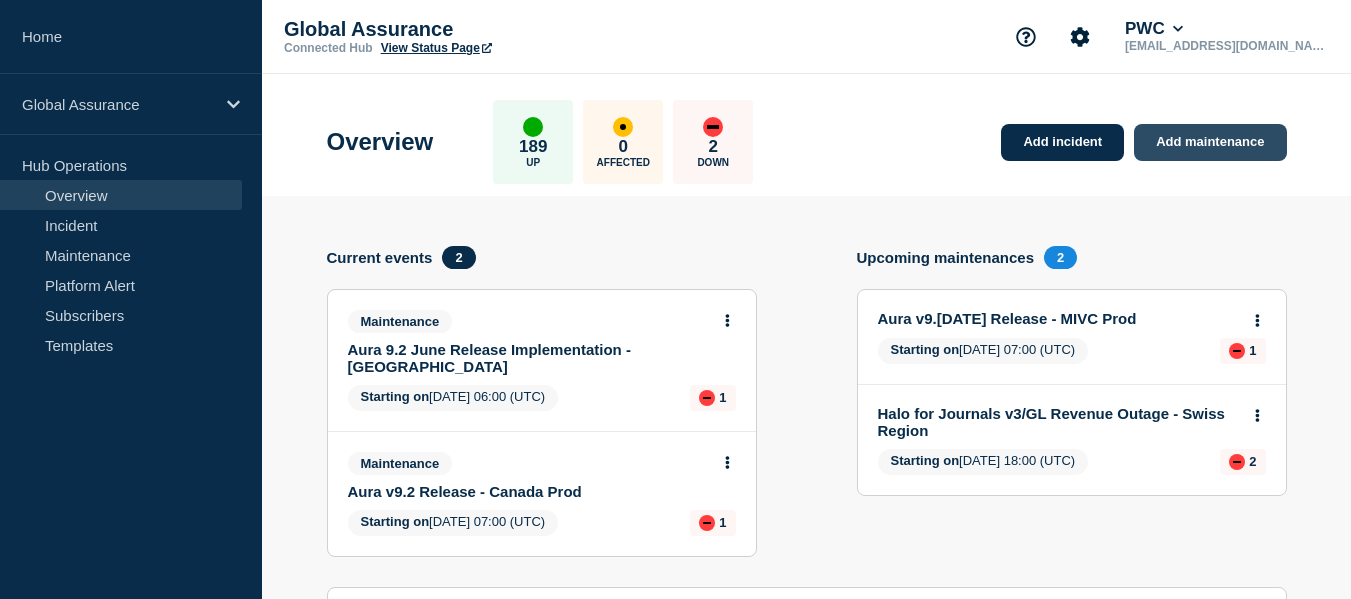click on "Add maintenance" at bounding box center [1210, 142] 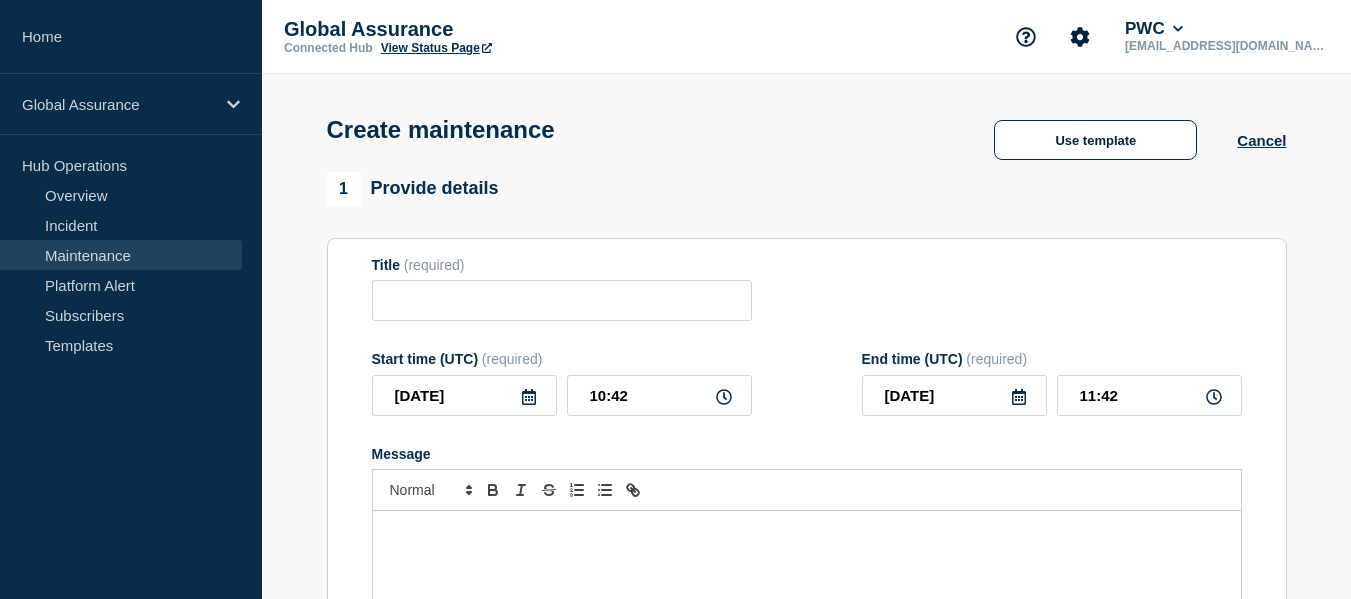click on "View Status Page" at bounding box center (436, 48) 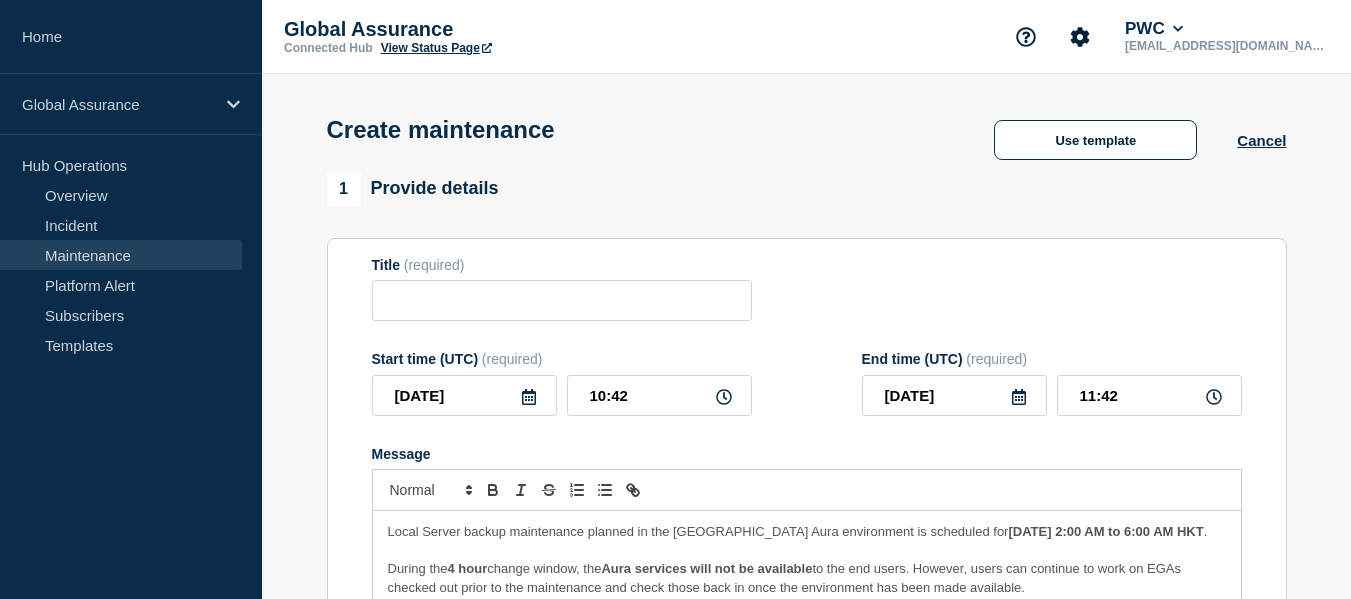 scroll, scrollTop: 1, scrollLeft: 0, axis: vertical 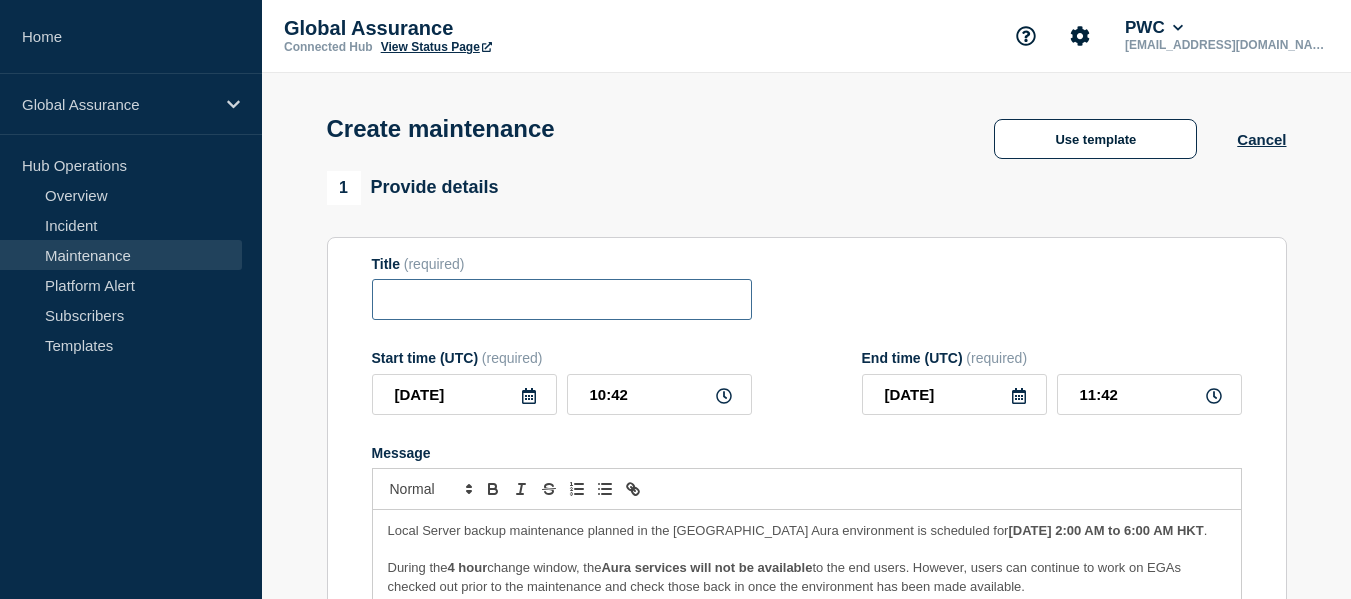 click at bounding box center (562, 299) 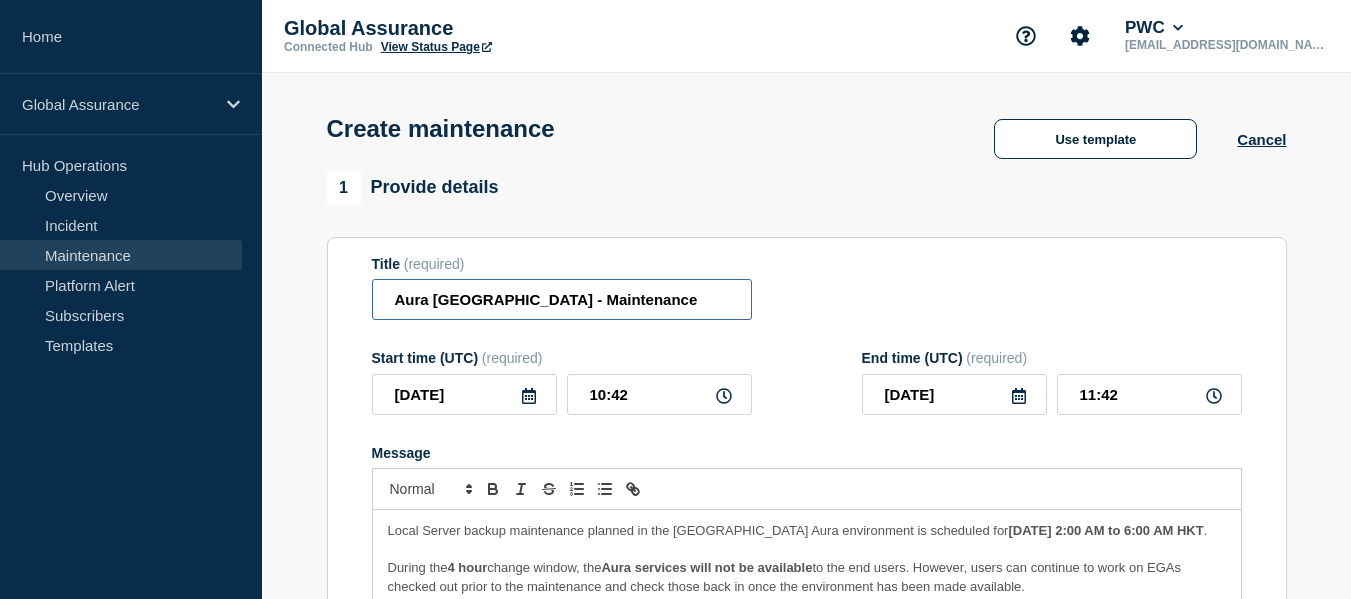 type on "Aura Hong Kong - Maintenance" 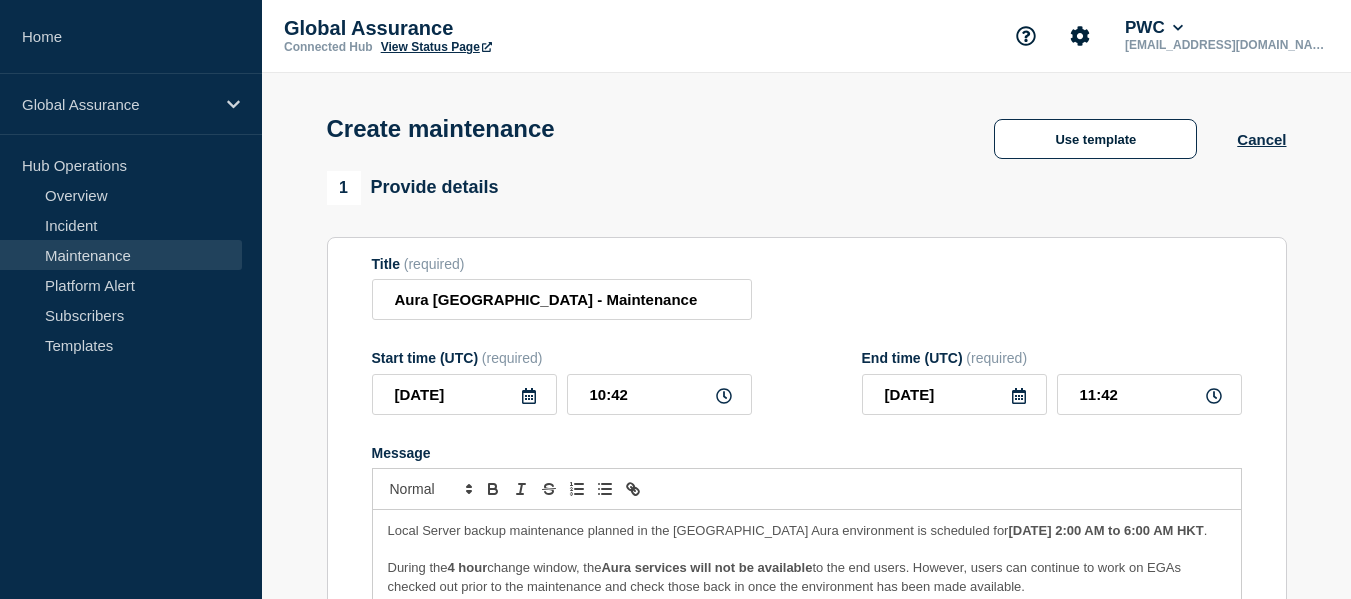 click on "Title  (required) Aura Hong Kong - Maintenance" at bounding box center (807, 288) 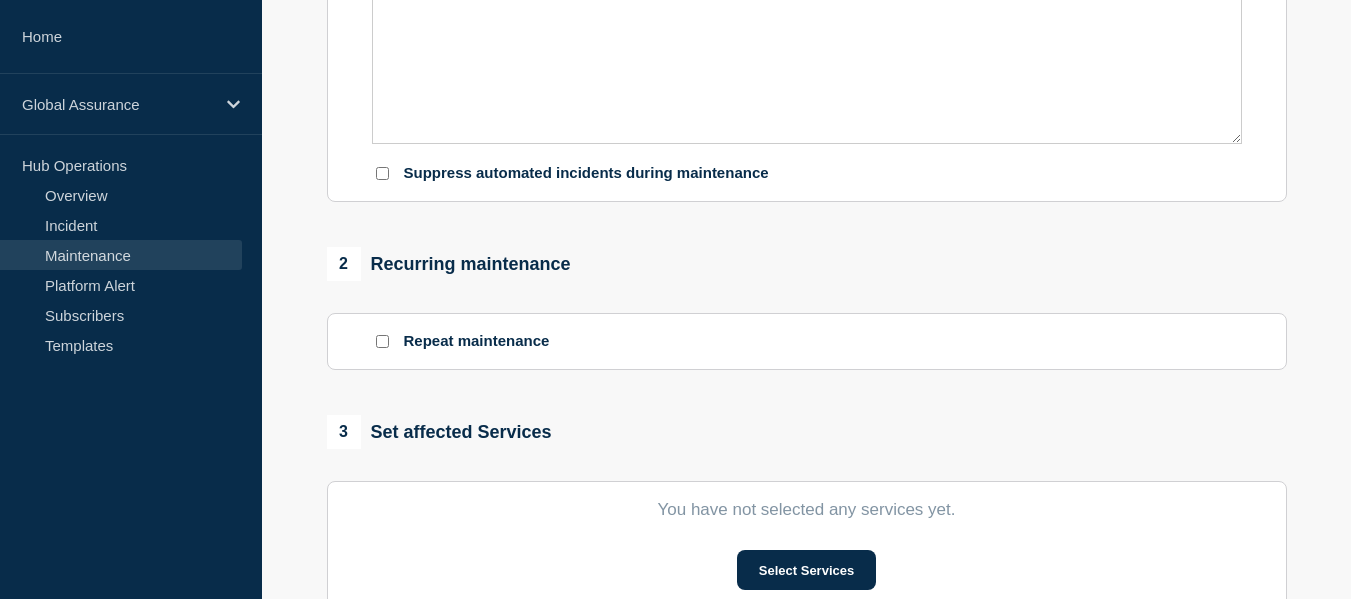 scroll, scrollTop: 614, scrollLeft: 0, axis: vertical 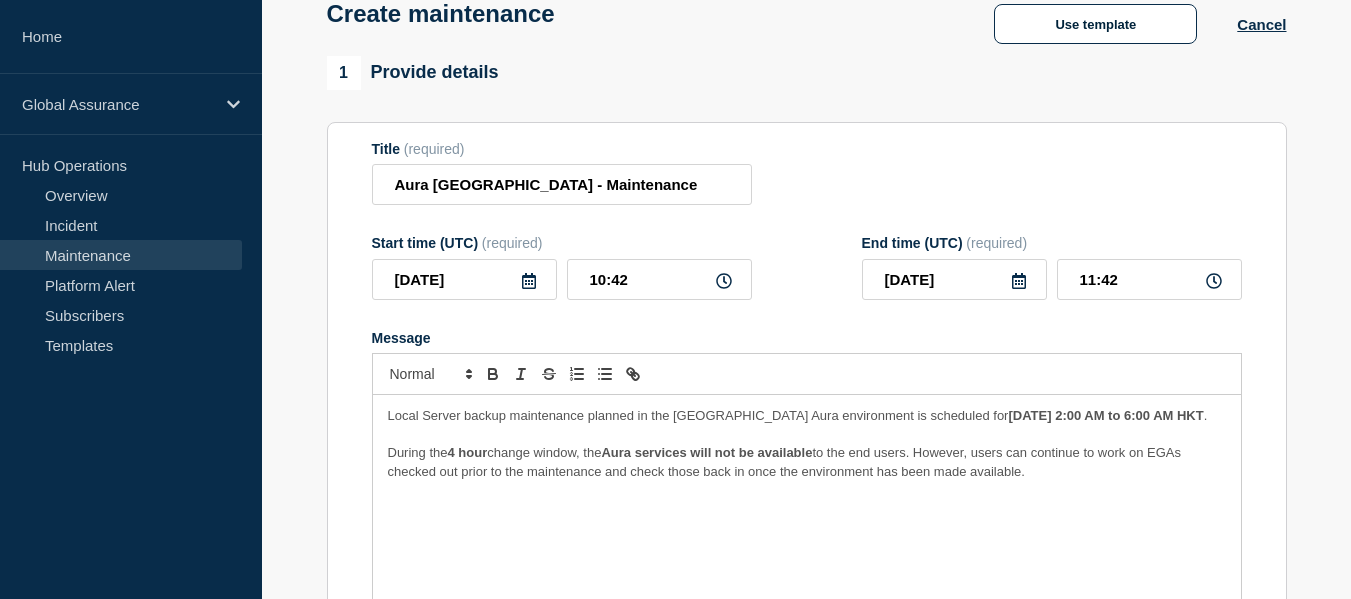 click 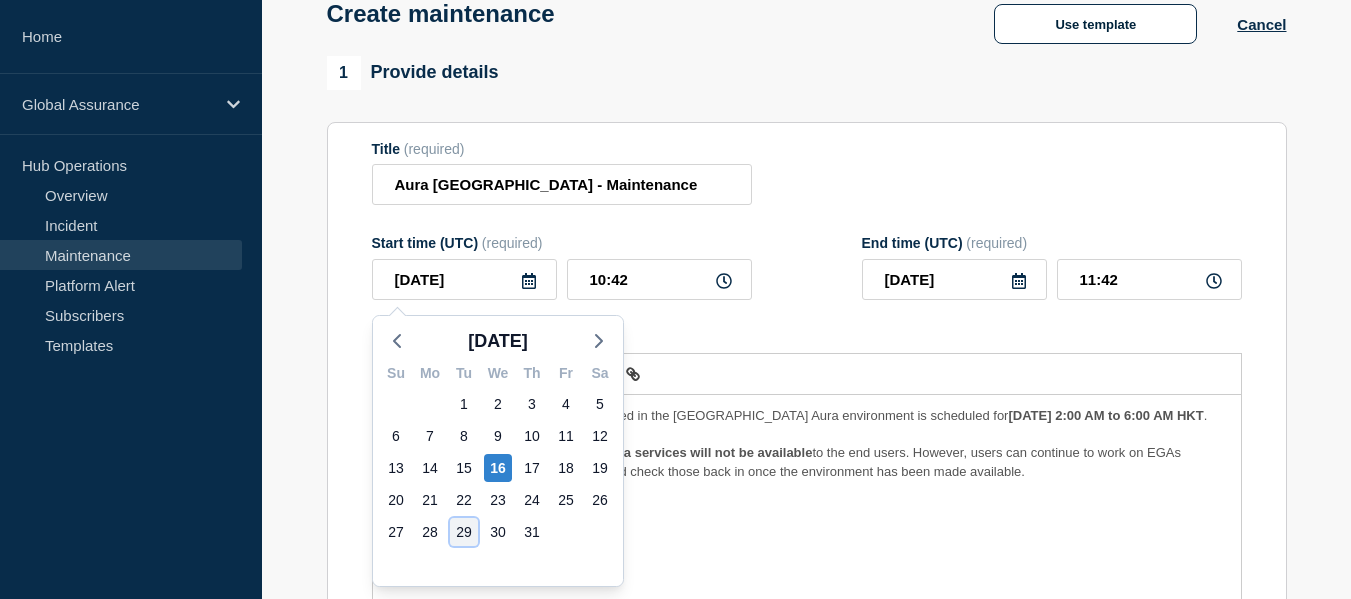 click on "29" 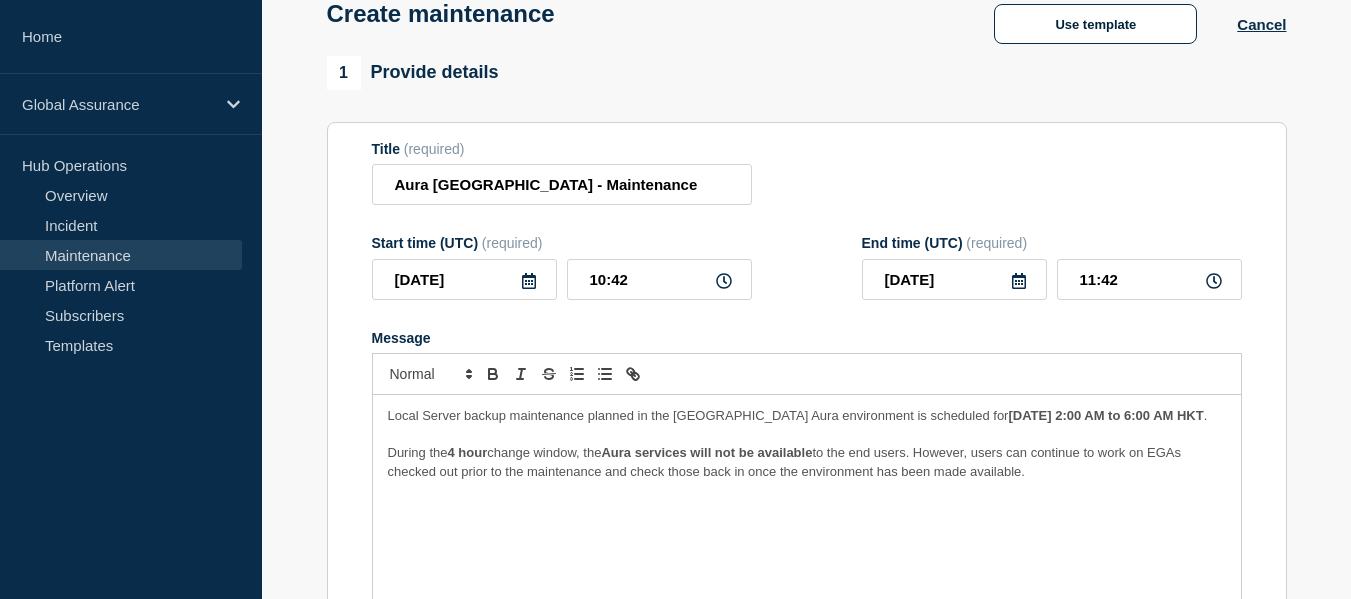 click on "Title  (required) Aura Hong Kong - Maintenance" at bounding box center (807, 173) 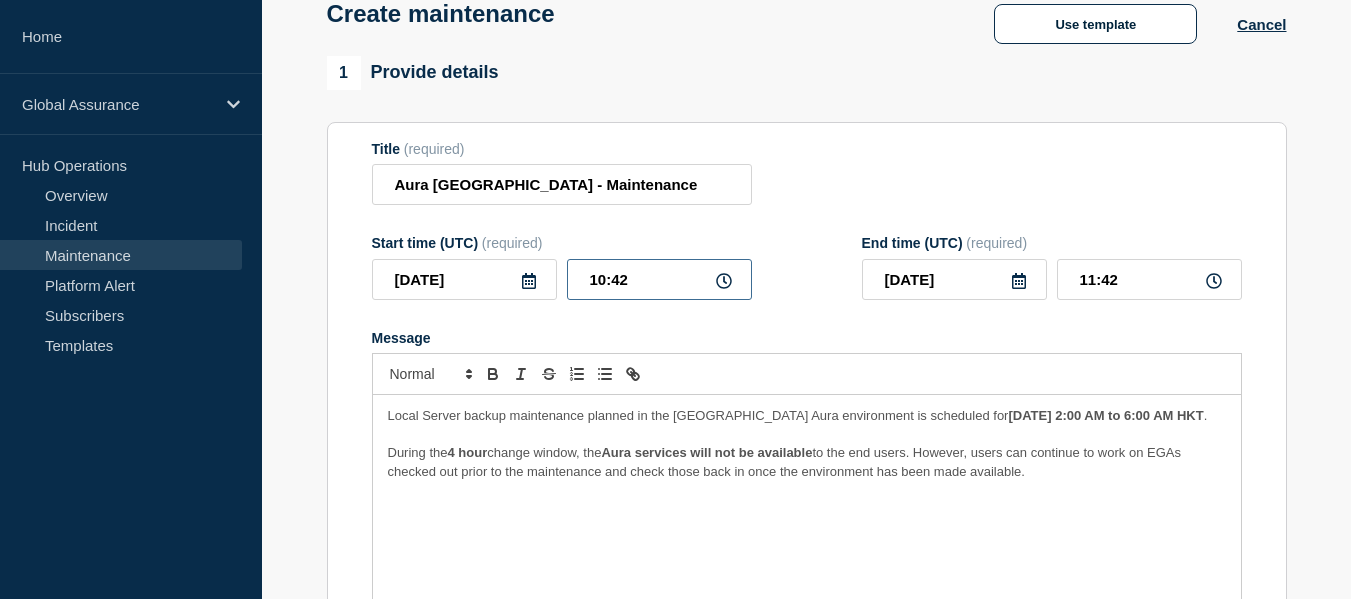 click on "10:42" at bounding box center [659, 279] 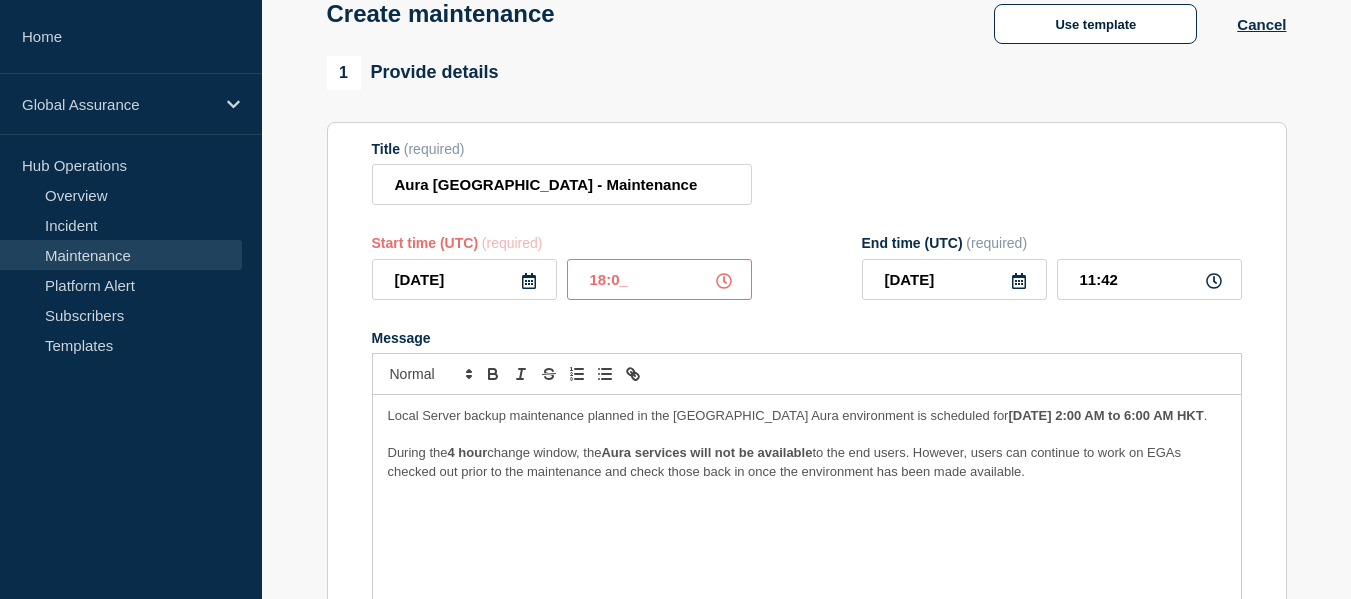 type on "18:00" 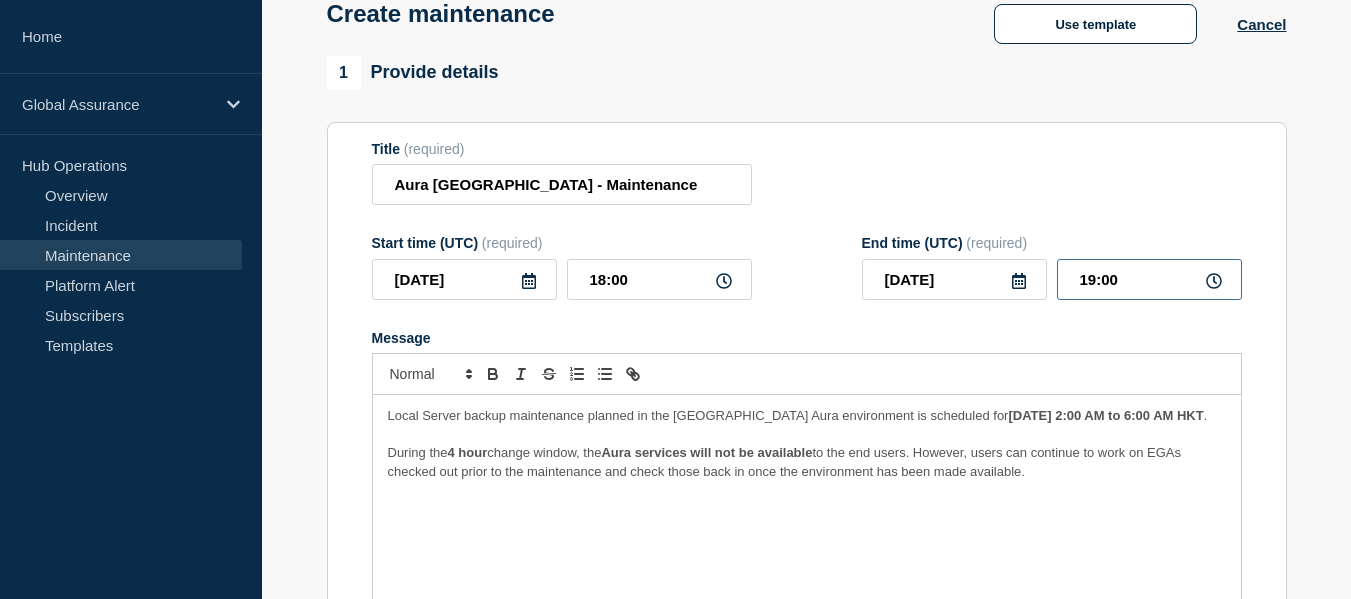 click on "19:00" at bounding box center [1149, 279] 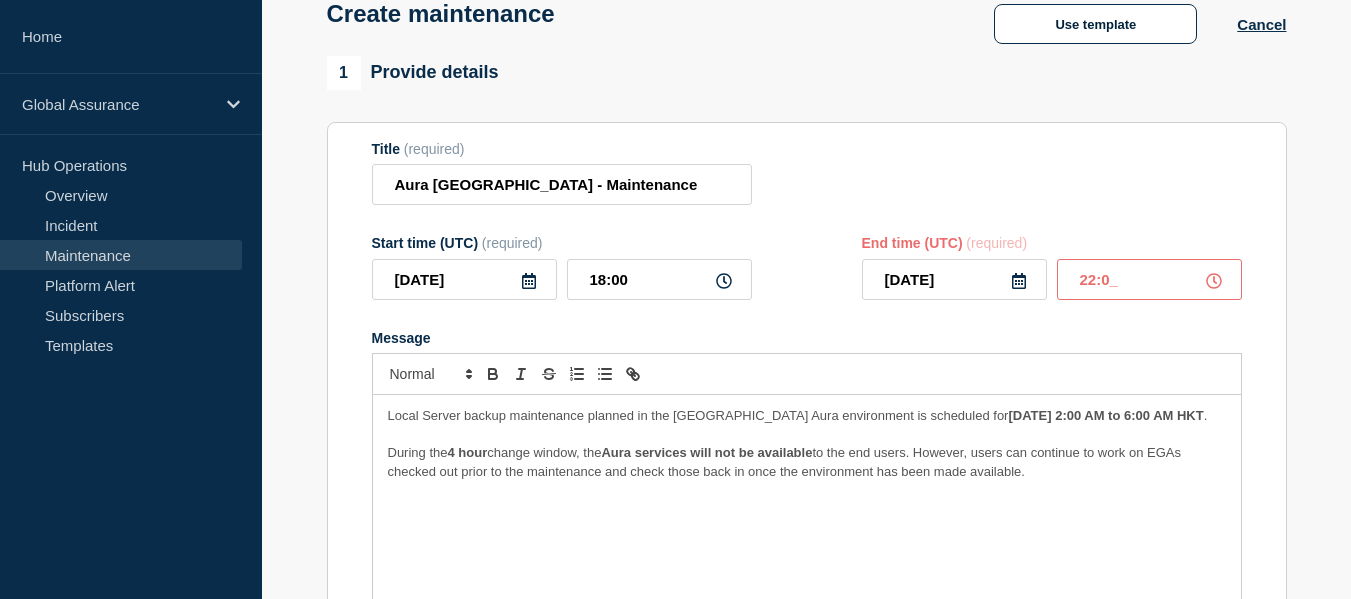 type on "22:00" 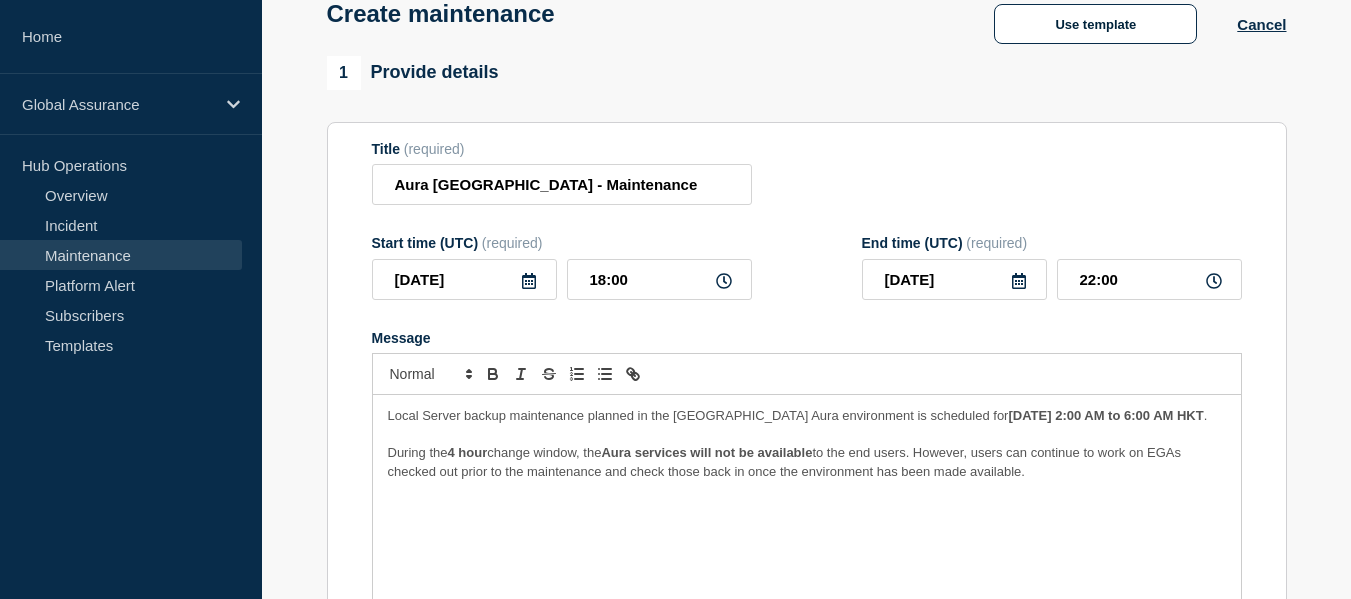 click on "Title  (required) Aura Hong Kong - Maintenance" at bounding box center (807, 173) 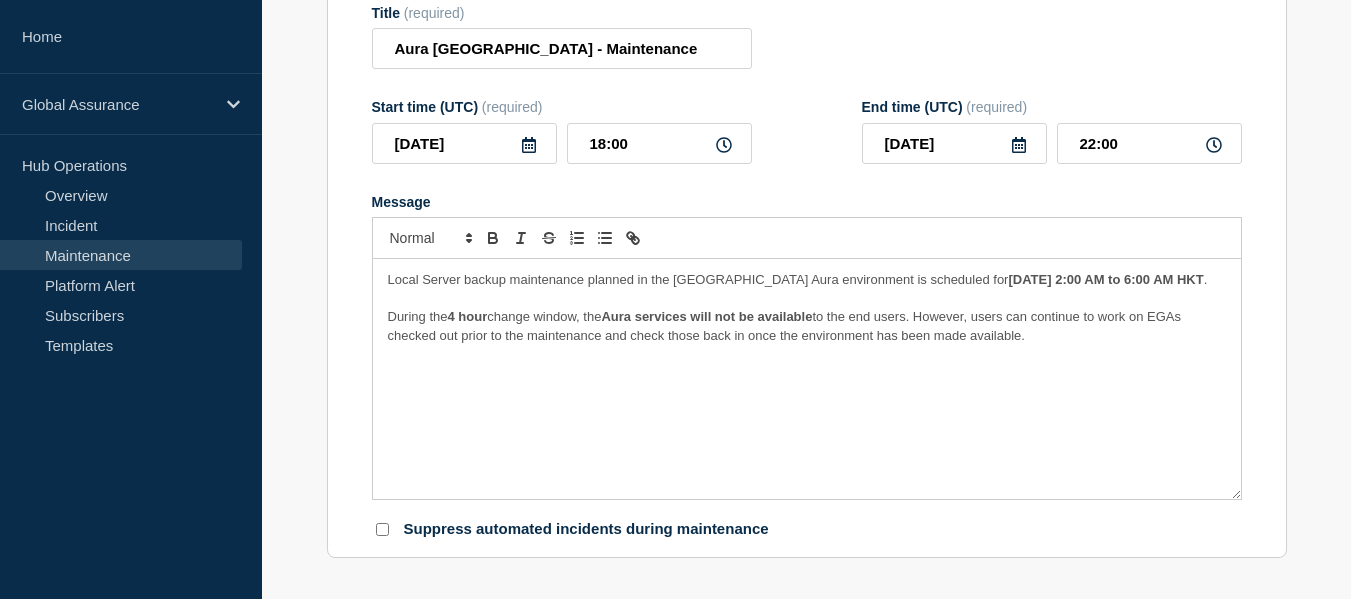 scroll, scrollTop: 255, scrollLeft: 0, axis: vertical 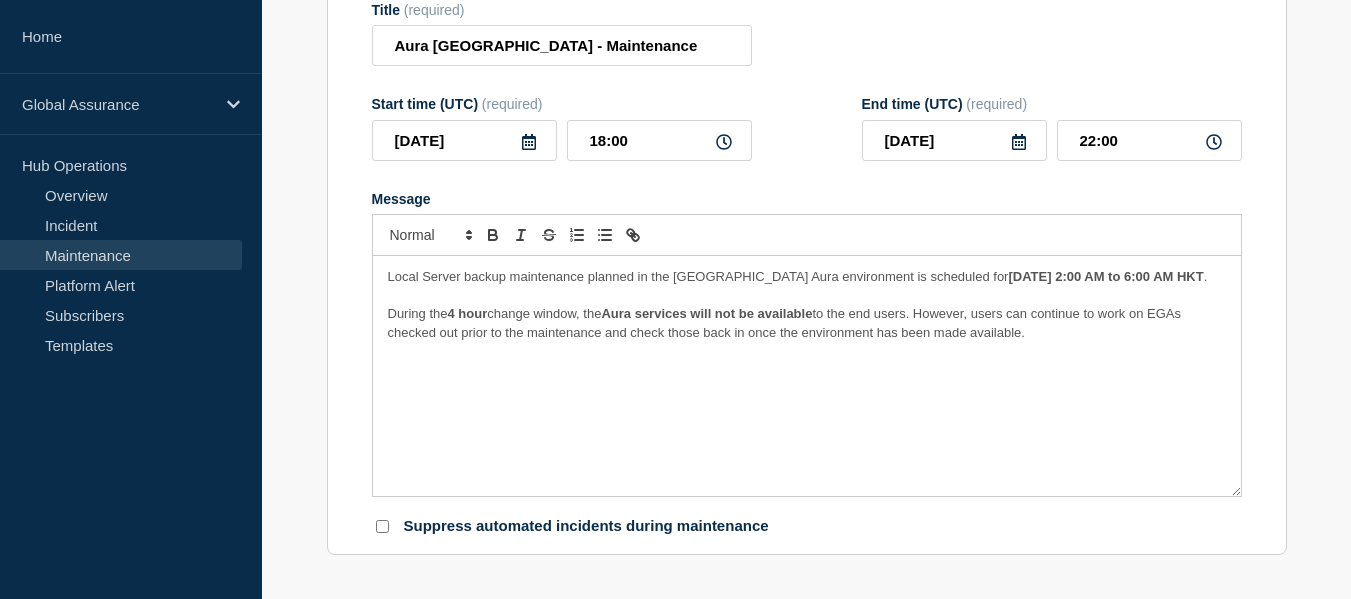 click on "Local Server backup maintenance planned in the Hong Kong Aura environment is scheduled for  Wednesday, 16 July 2:00 AM to 6:00 AM HKT . During the  4 hour  change window, the  Aura services will not be available  to the end users. However, users can continue to work on EGAs checked out prior to the maintenance and check those back in once the environment has been made available." at bounding box center (807, 376) 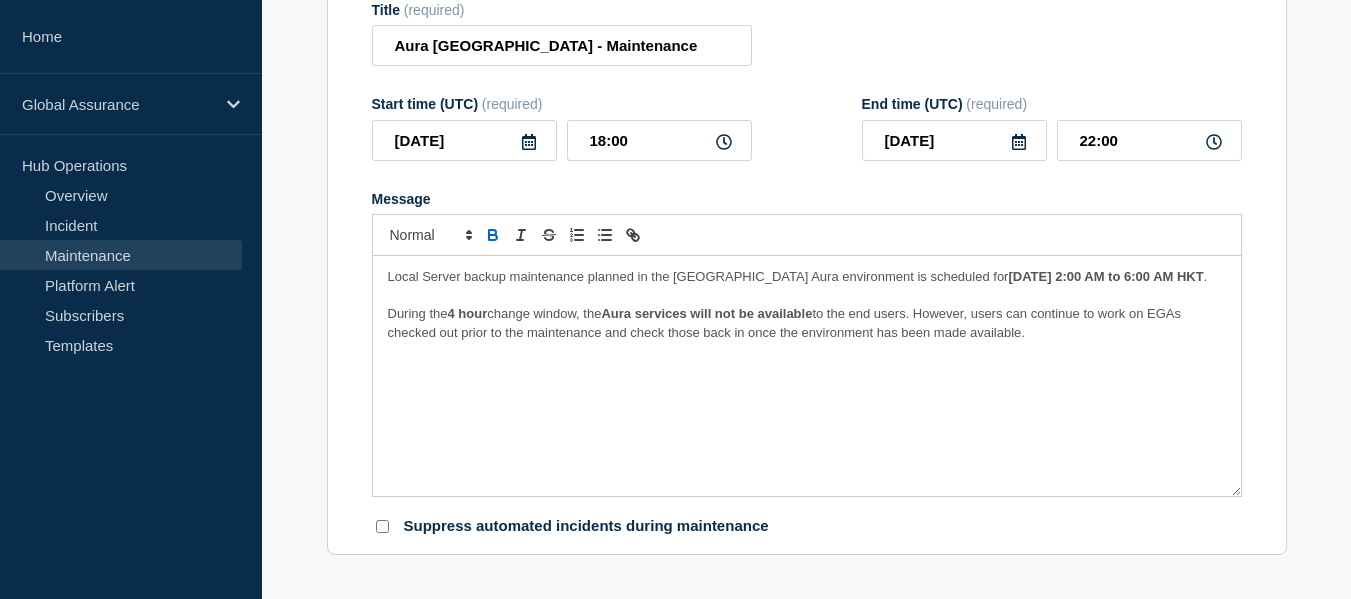 type 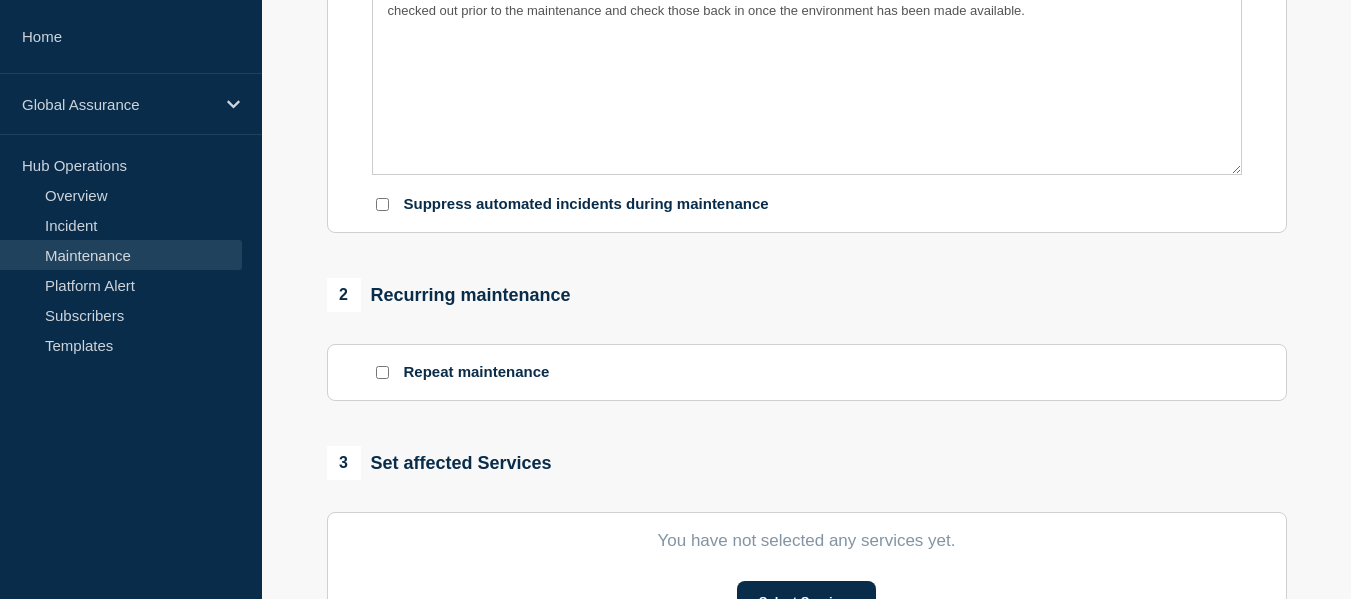 scroll, scrollTop: 580, scrollLeft: 0, axis: vertical 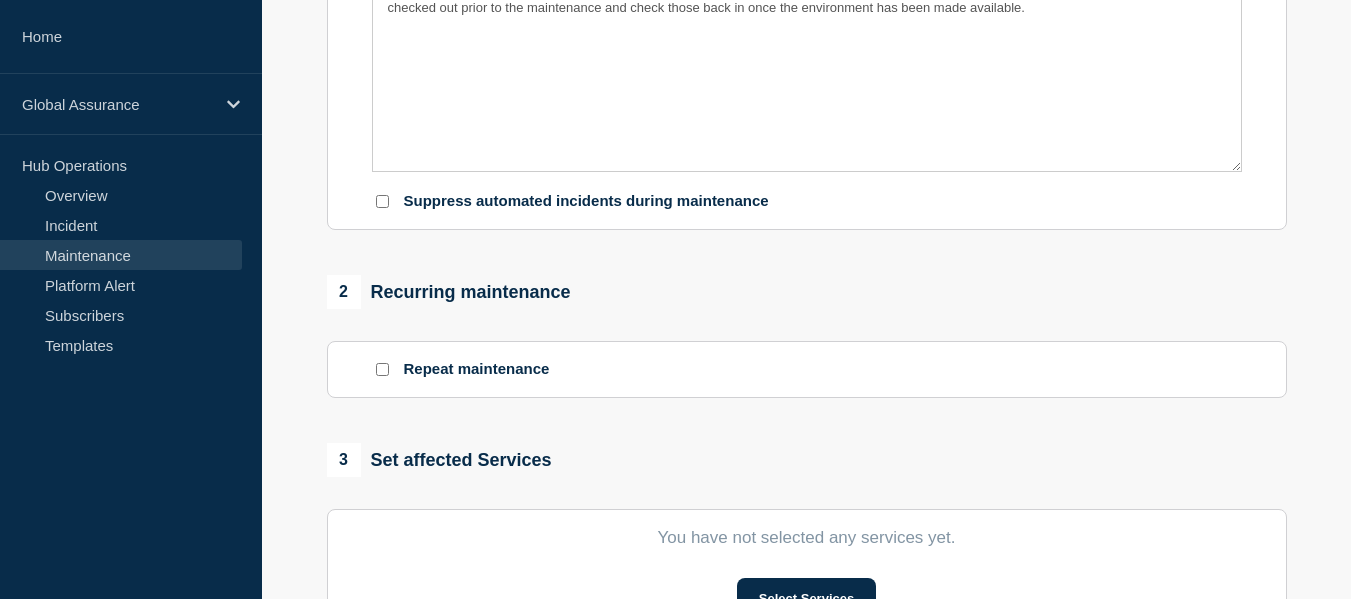 click on "1  Provide details  Title  (required) Aura Hong Kong - Maintenance Start time (UTC)  (required) 2025-07-29 18:00 End time (UTC)  (required) 2025-07-29 22:00 Message  Local Server backup maintenance planned in the Hong Kong Aura environment is scheduled for  Wednesday, 20 July 2:00 AM to 6:00 AM HKT . During the  4 hour  change window, the  Aura services will not be available  to the end users. However, users can continue to work on EGAs checked out prior to the maintenance and check those back in once the environment has been made available. Suppress automated incidents during maintenance 2  Recurring maintenance  Repeat maintenance 3  Set affected Services  You have not selected any services yet. Select Services 4  Notifications  Send immediate notification to subscribers Schedule additional notifications Create maintenance Cancel Save as draft" at bounding box center (806, 286) 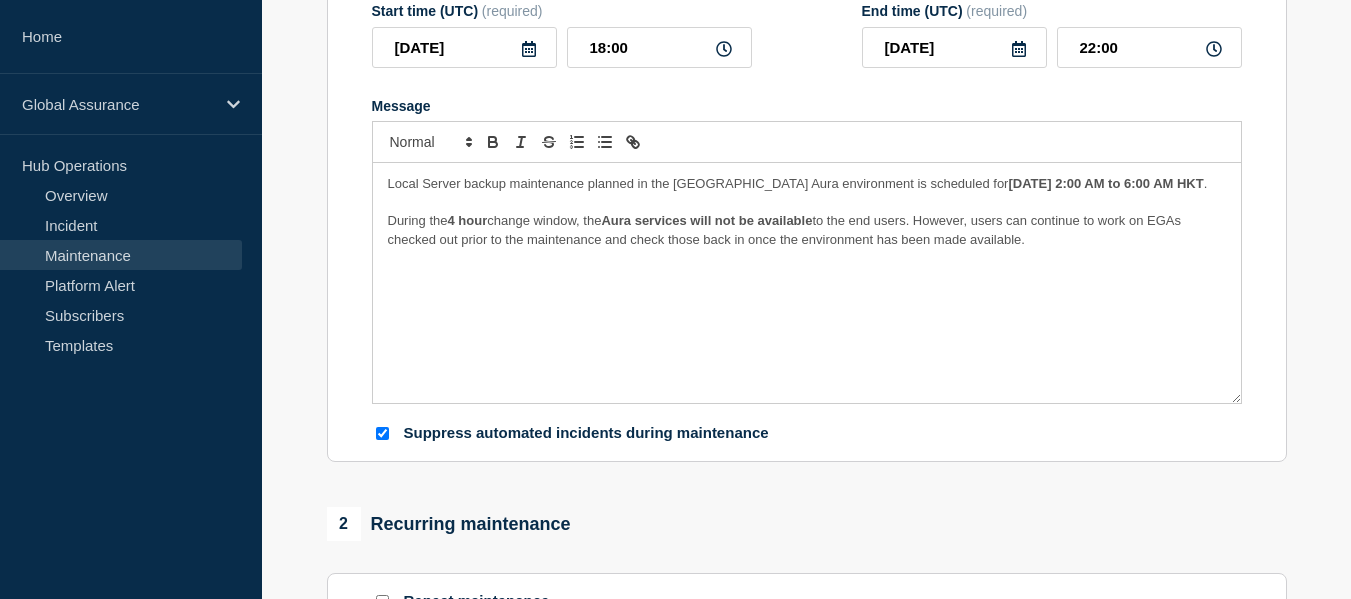 scroll, scrollTop: 345, scrollLeft: 0, axis: vertical 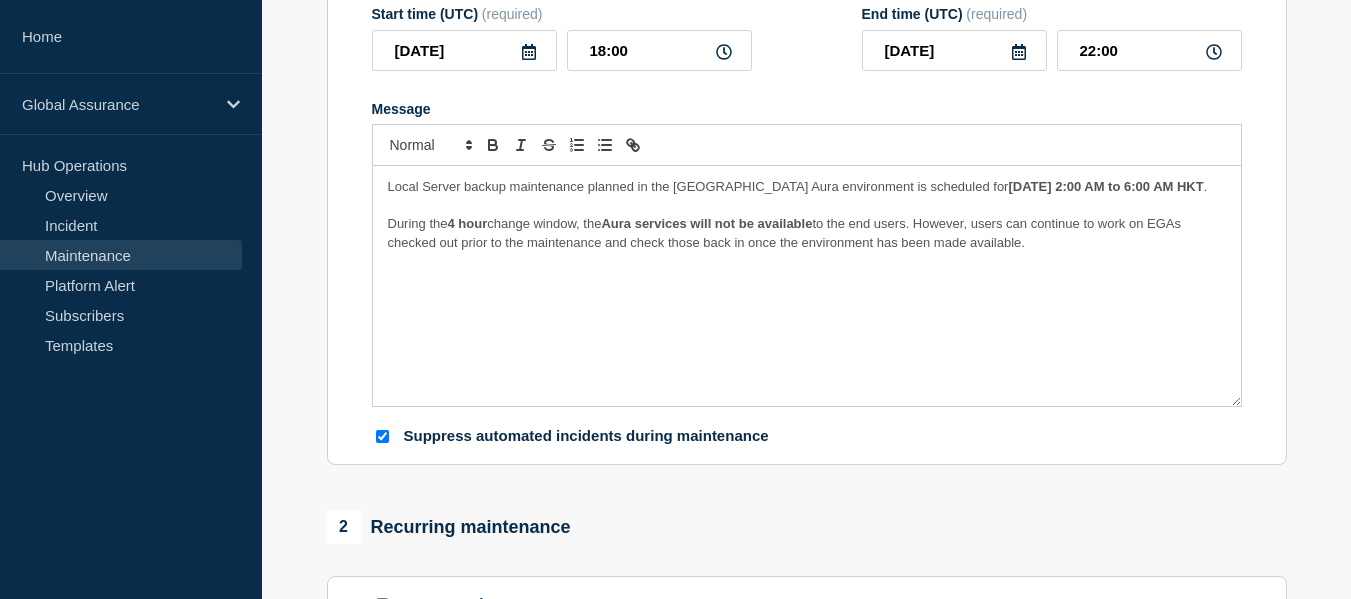 click on "Wednesday, 20 July 2:00 AM to 6:00 AM HKT" at bounding box center [1105, 186] 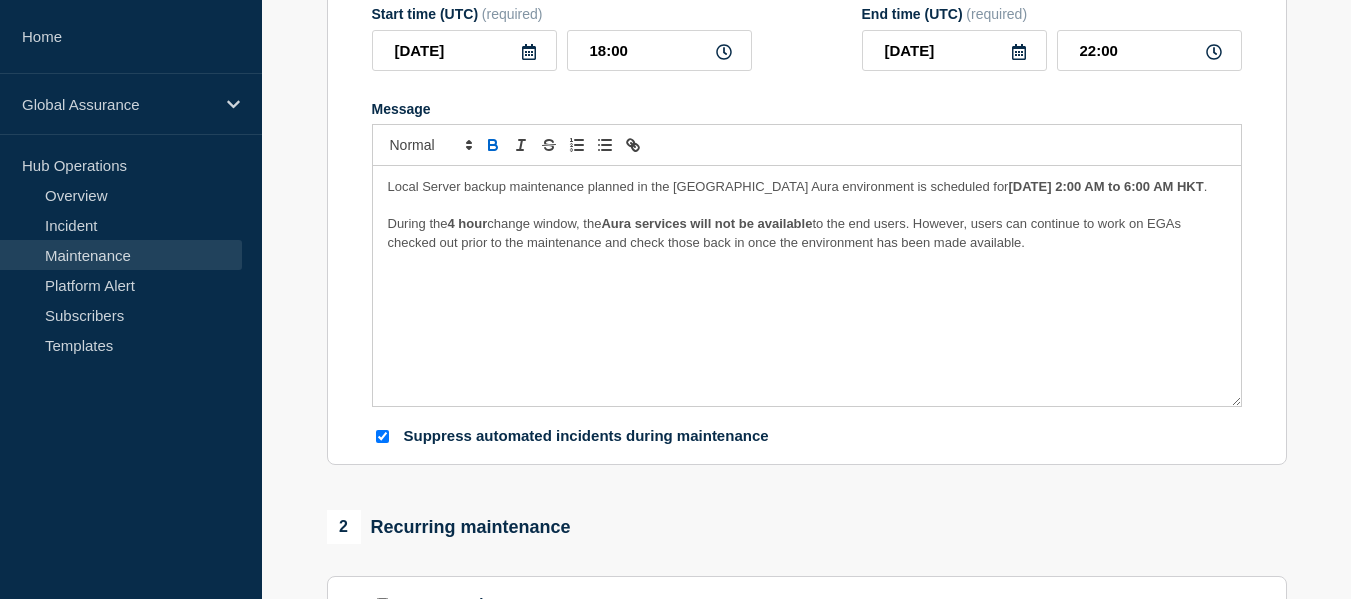click on "Local Server backup maintenance planned in the Hong Kong Aura environment is scheduled for  Wednesday, 30 July 2:00 AM to 6:00 AM HKT . During the  4 hour  change window, the  Aura services will not be available  to the end users. However, users can continue to work on EGAs checked out prior to the maintenance and check those back in once the environment has been made available." at bounding box center (807, 286) 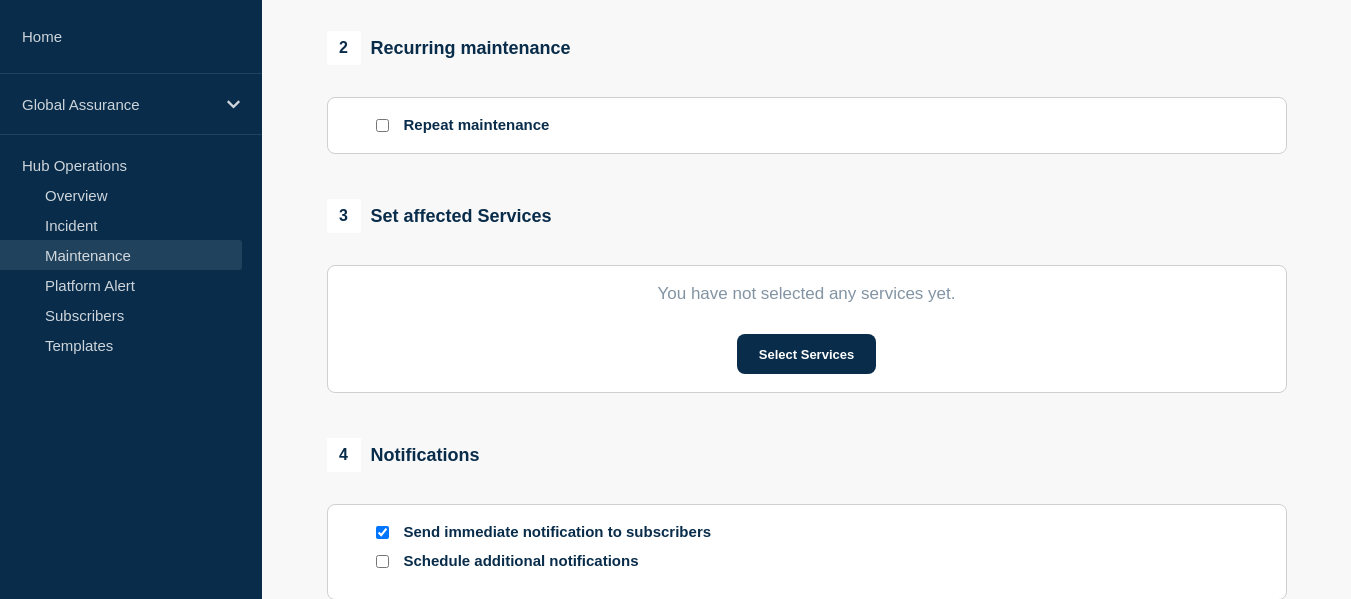 scroll, scrollTop: 833, scrollLeft: 0, axis: vertical 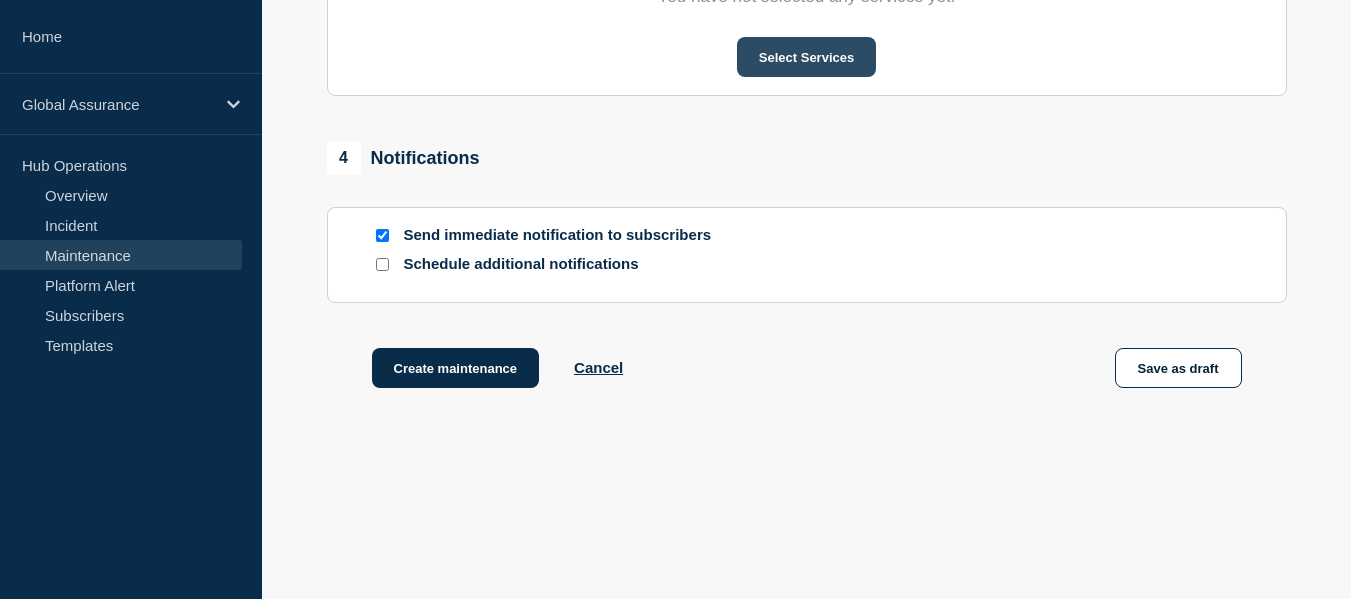 click on "Select Services" at bounding box center (806, 57) 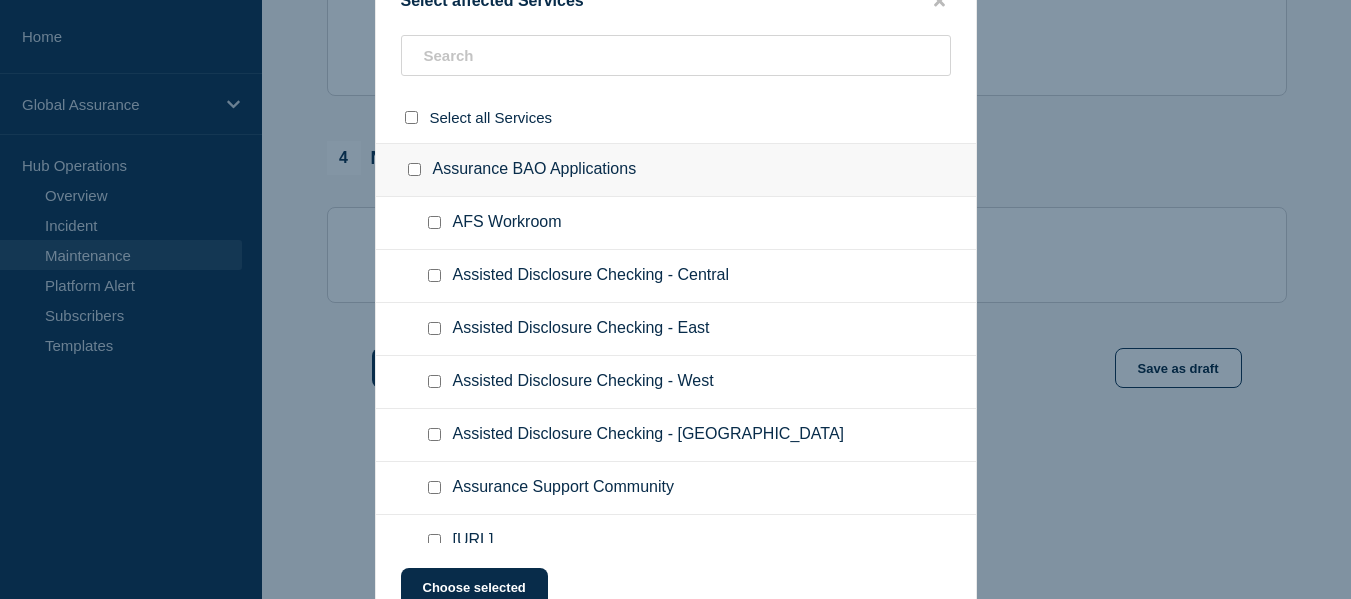 click on "Assisted Disclosure Checking - Central" 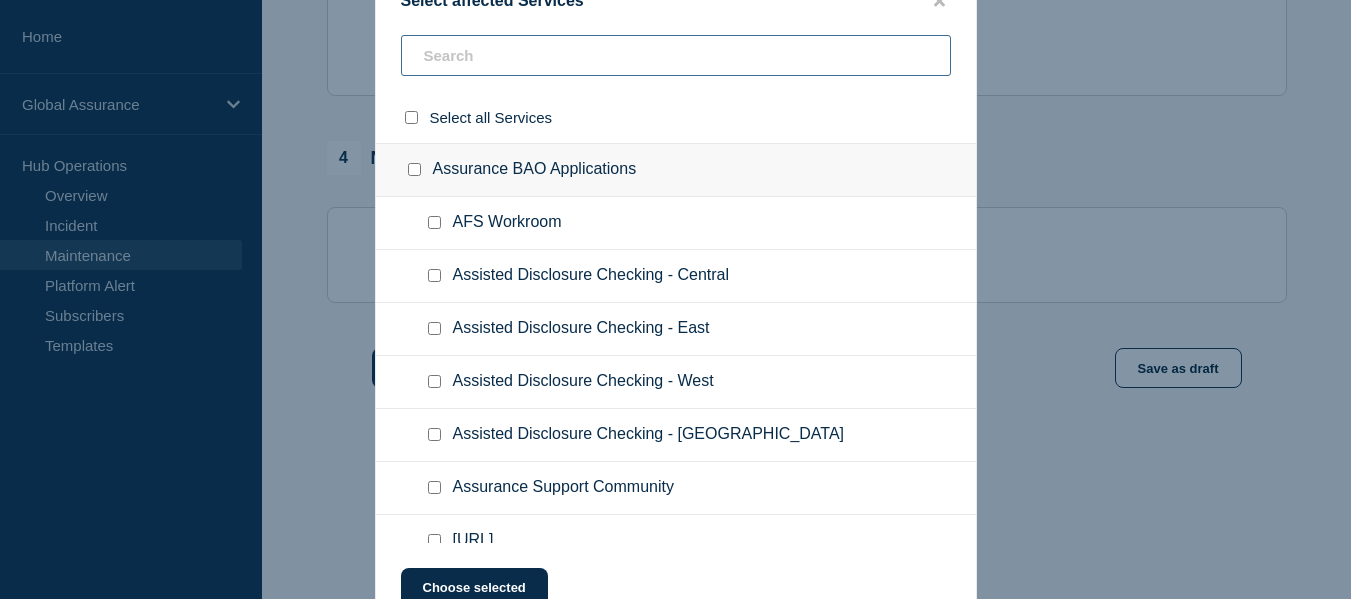 click at bounding box center [676, 55] 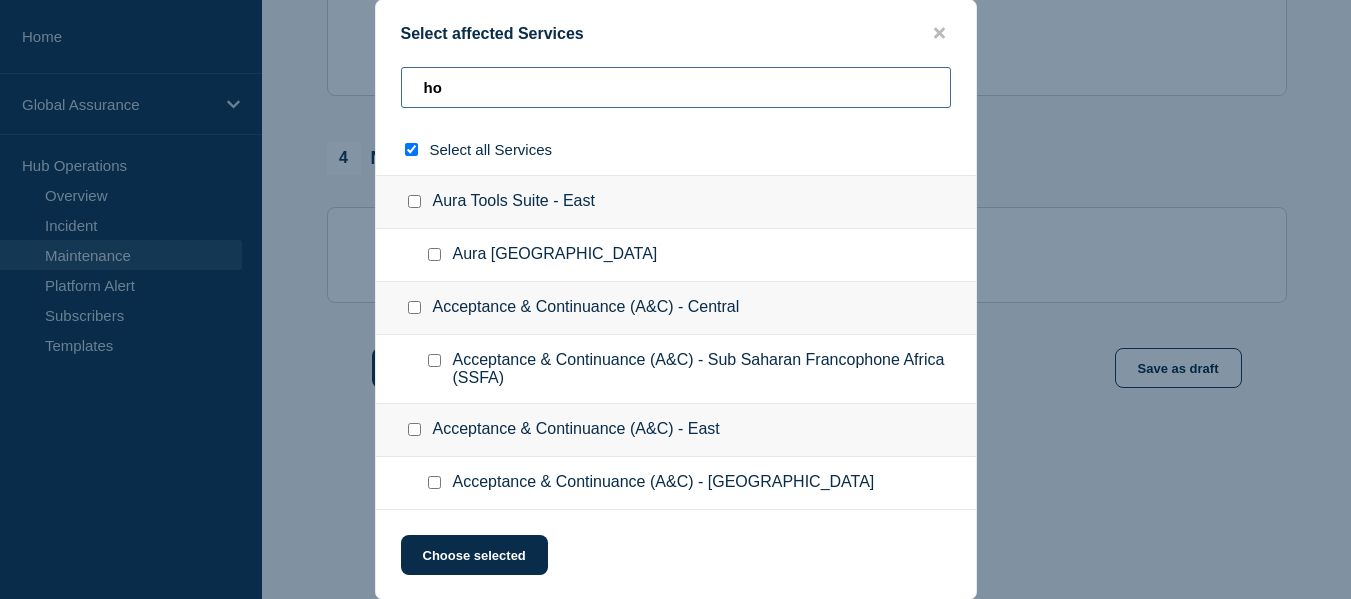 type on "hom" 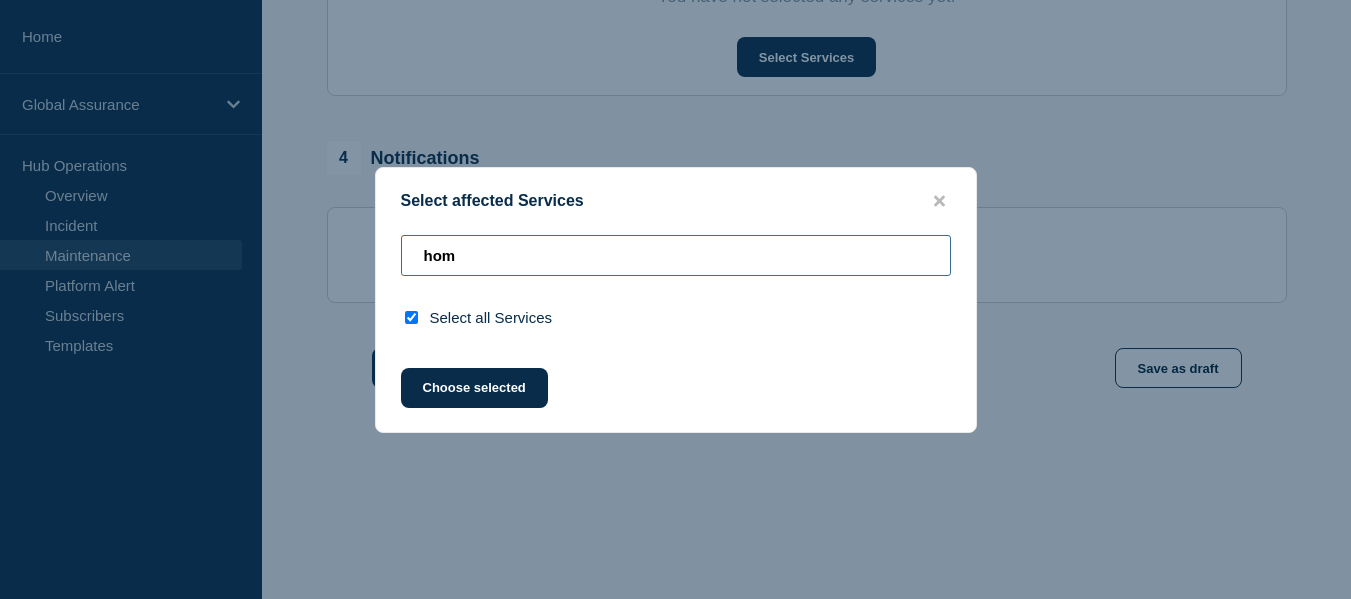type on "ho" 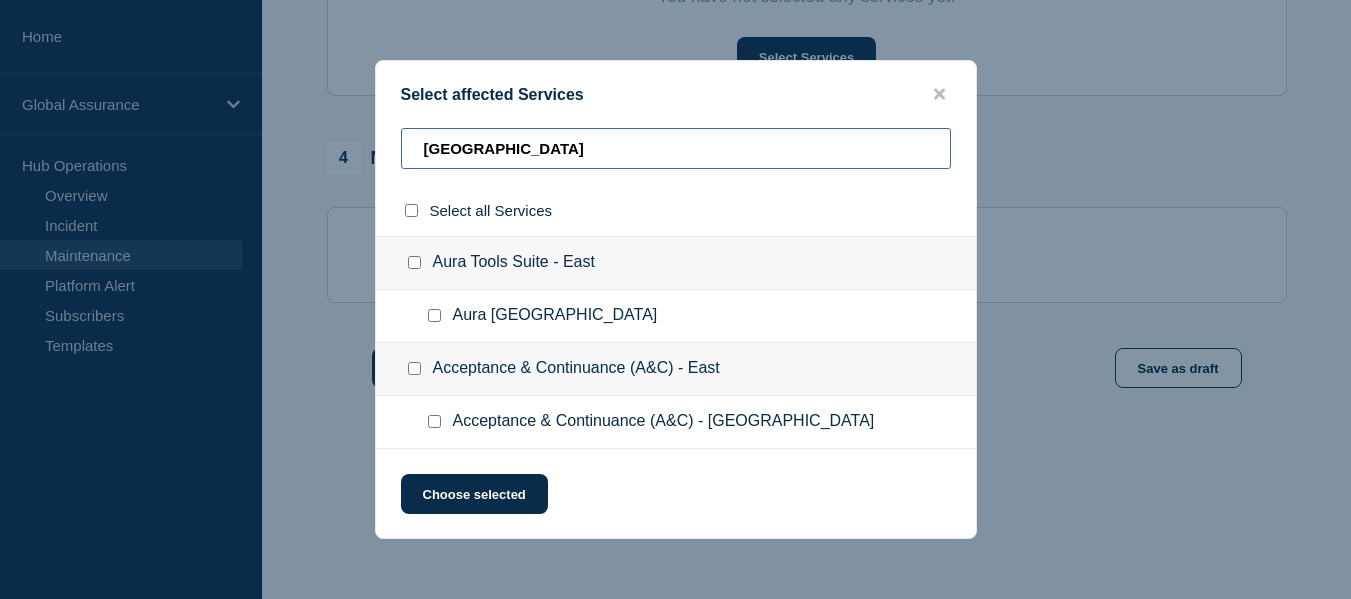type on "hong kong" 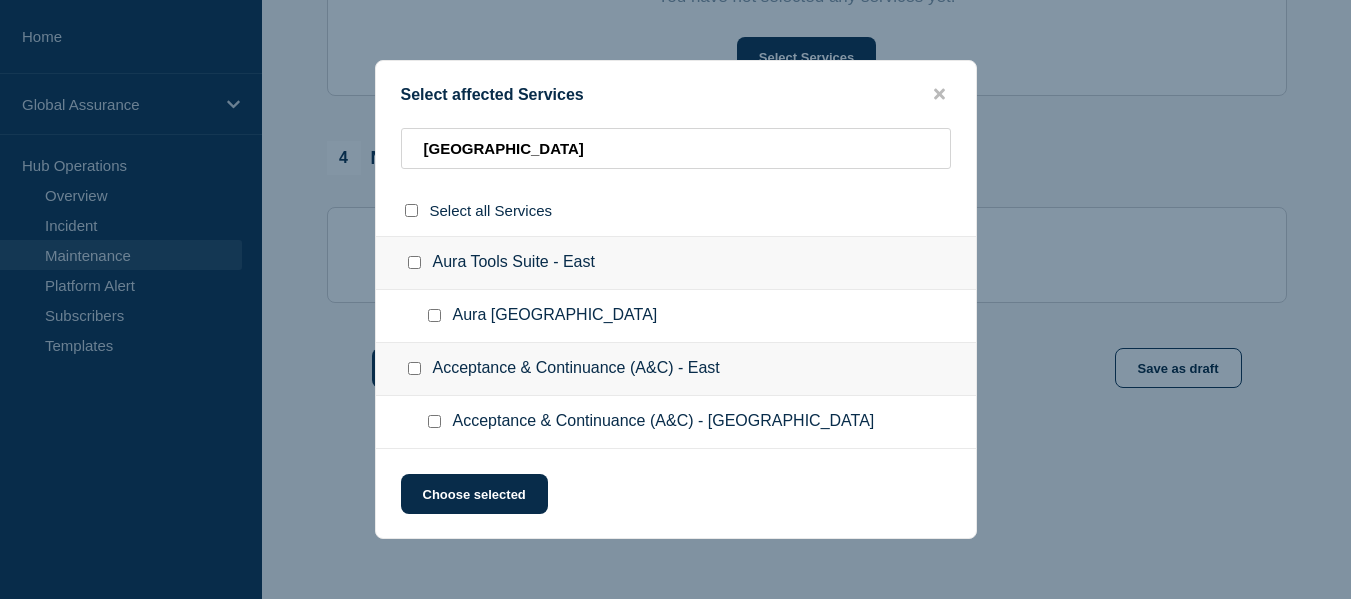 click at bounding box center (414, 262) 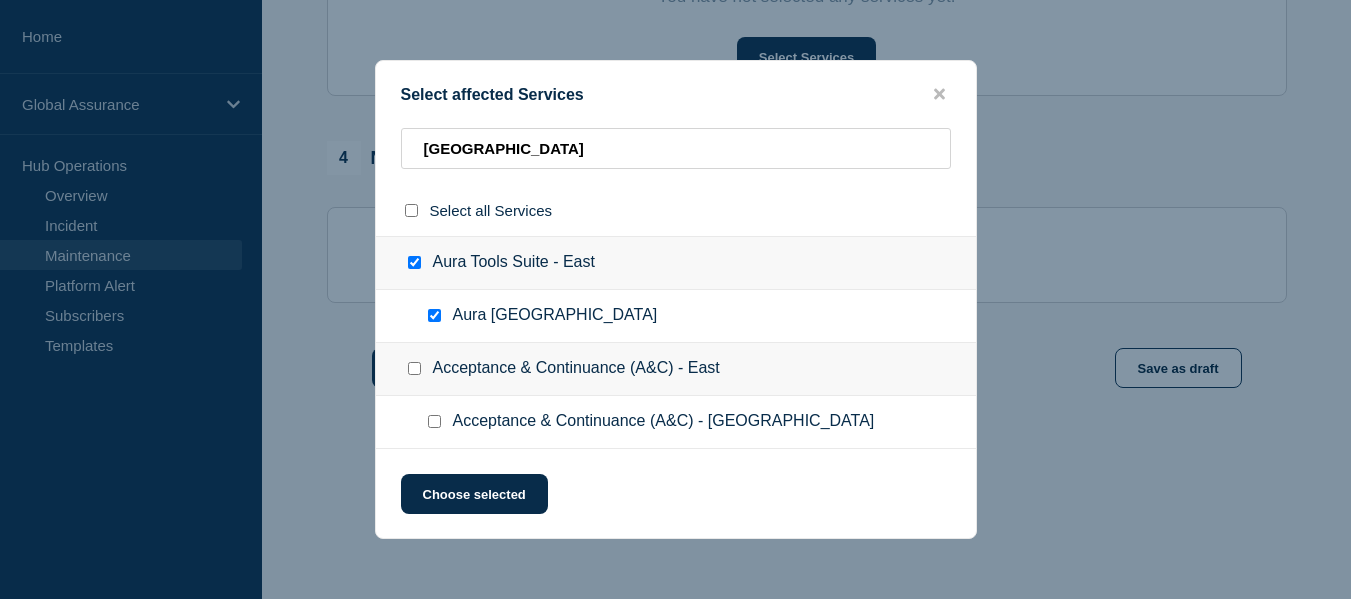 checkbox on "true" 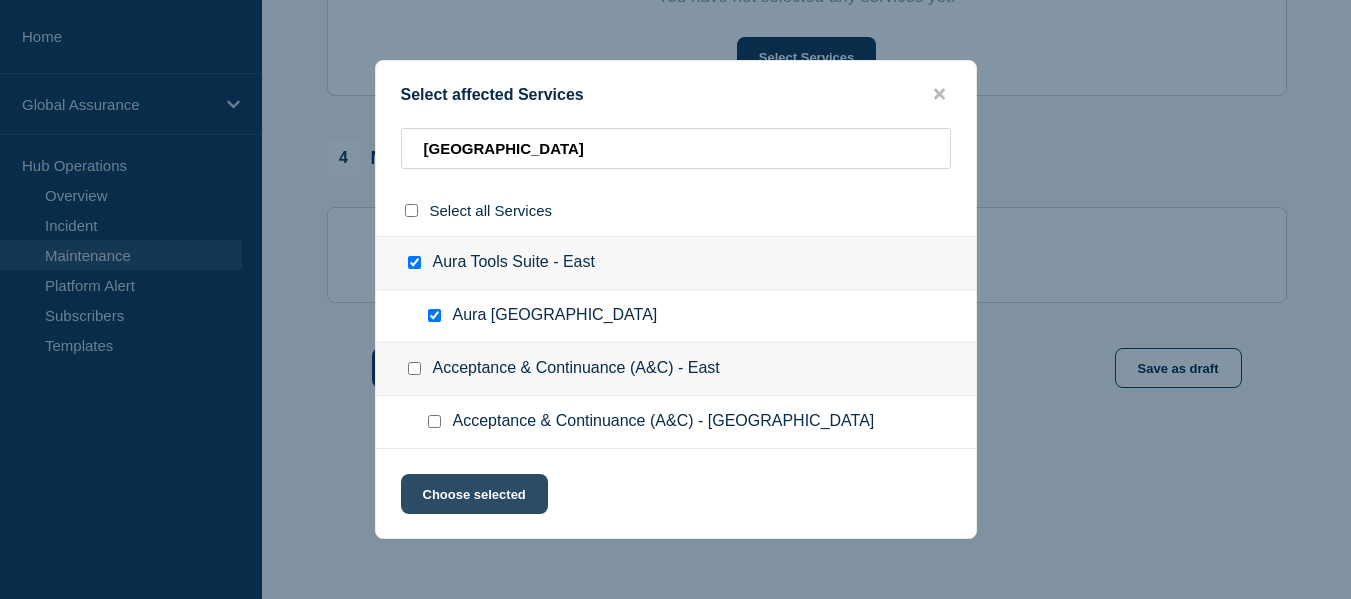 click on "Choose selected" 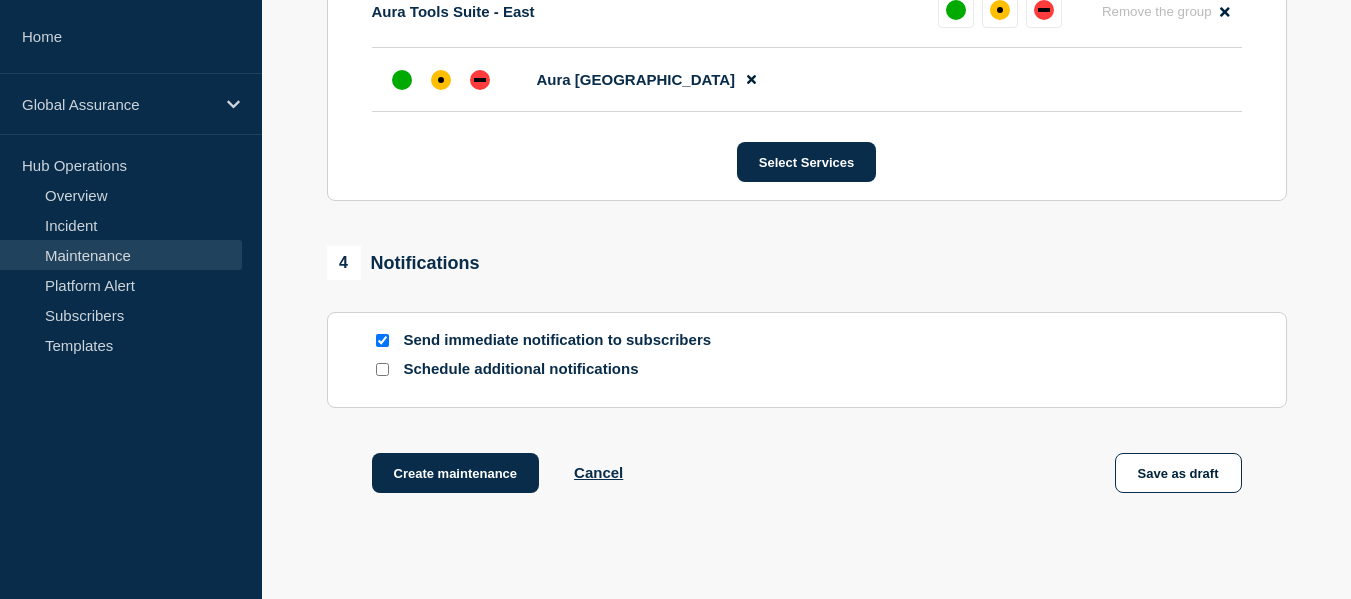 scroll, scrollTop: 1226, scrollLeft: 0, axis: vertical 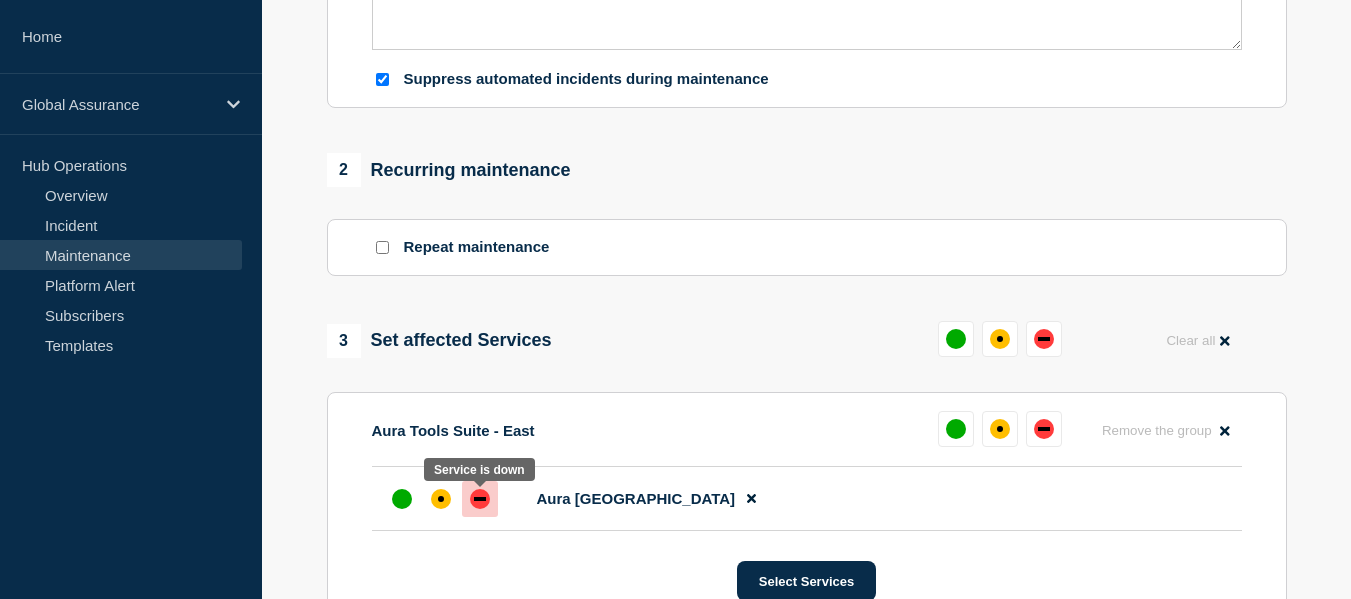 click at bounding box center [480, 499] 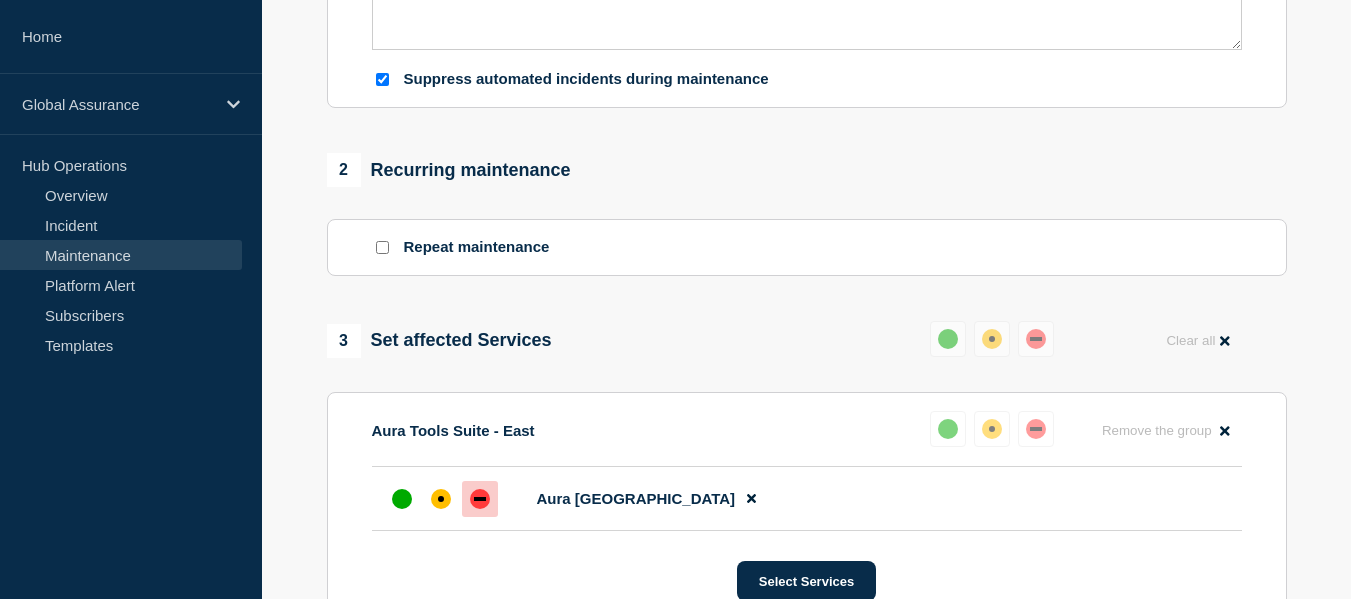 scroll, scrollTop: 1226, scrollLeft: 0, axis: vertical 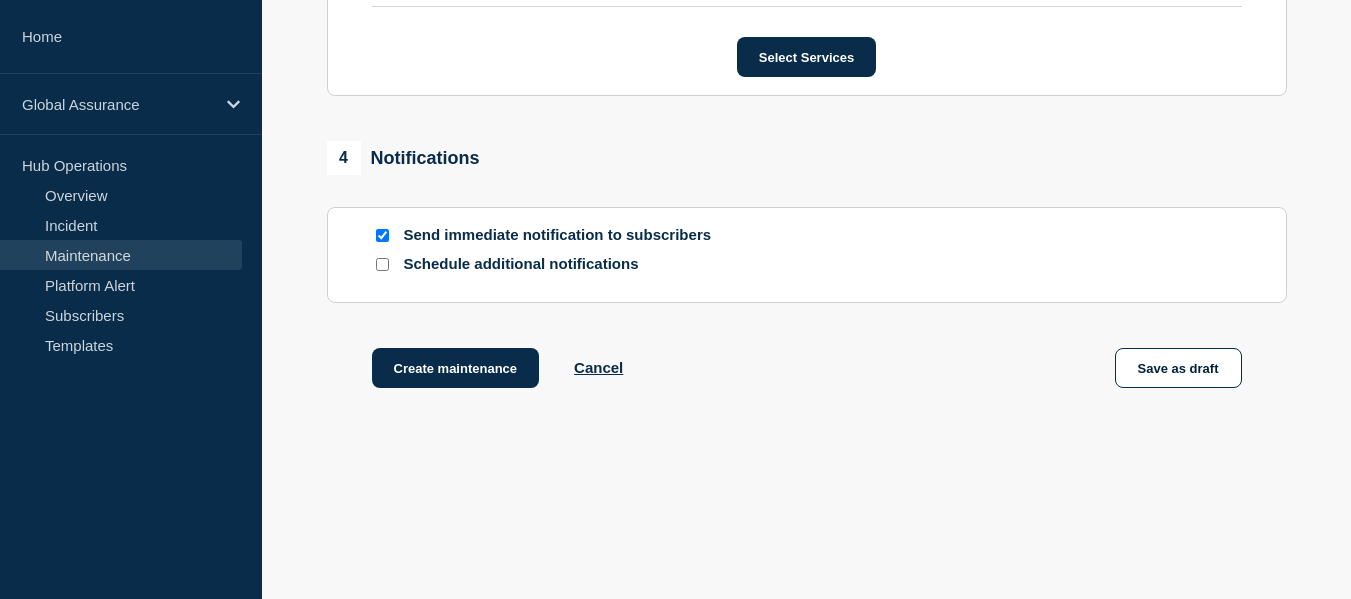click at bounding box center (382, 235) 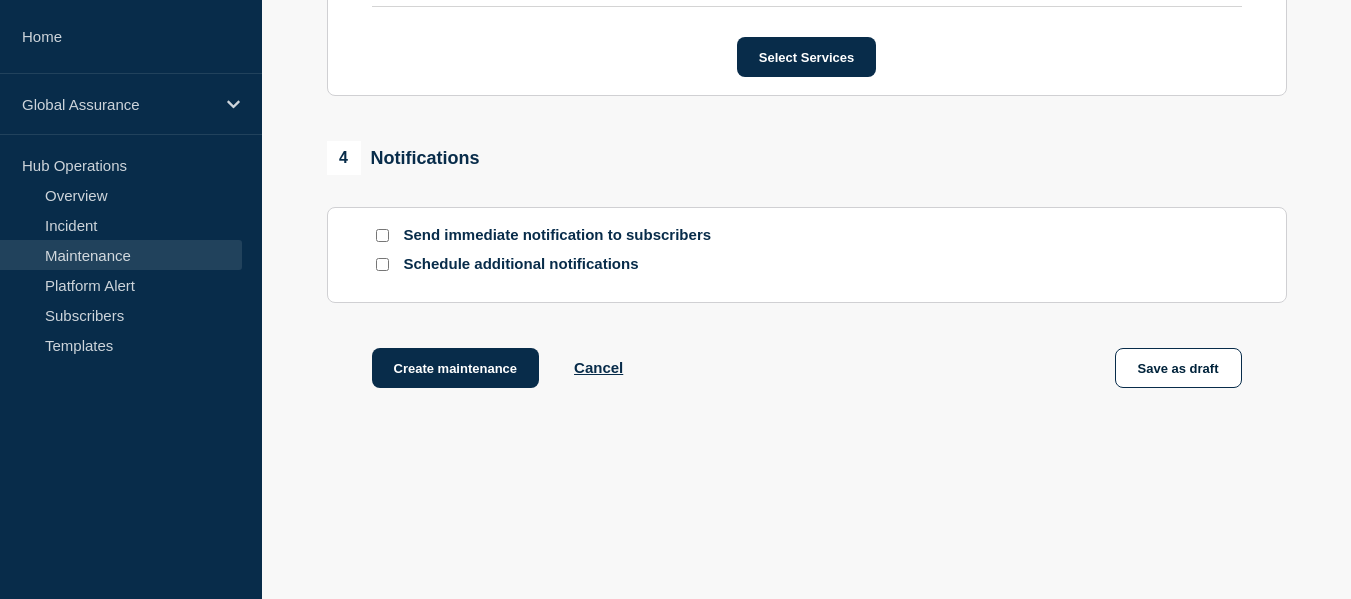 click at bounding box center [382, 264] 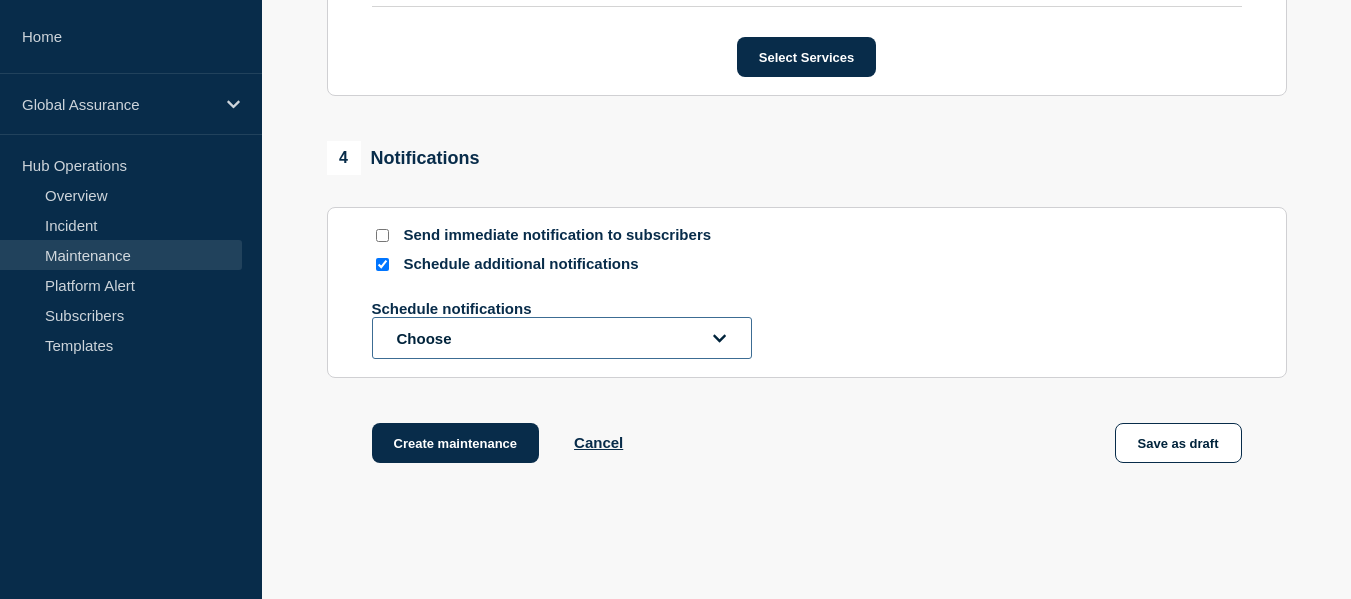 click on "Choose" 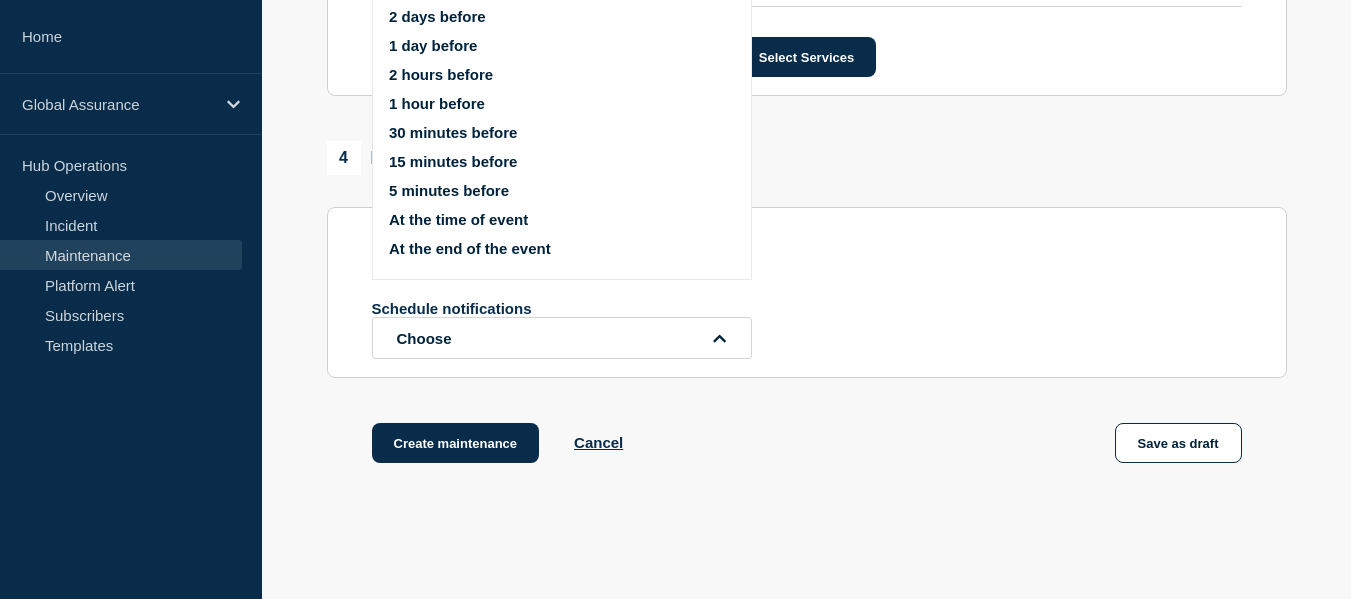 scroll, scrollTop: 1100, scrollLeft: 0, axis: vertical 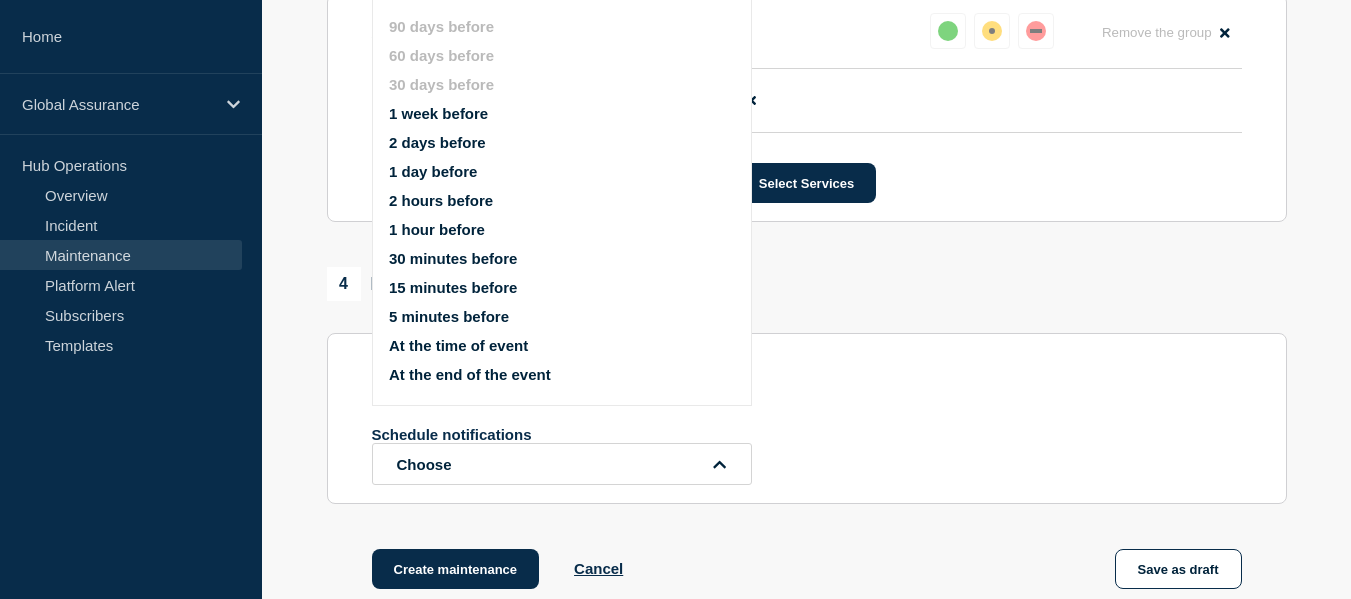 click on "2 days before" at bounding box center (437, 142) 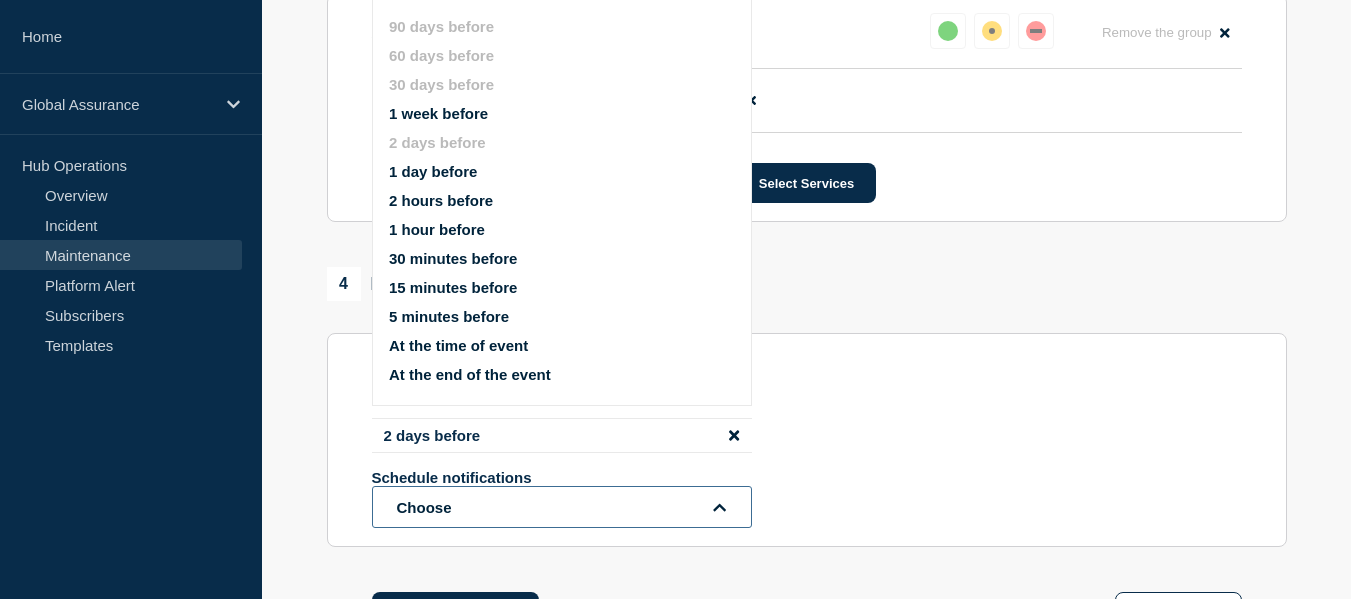 click on "Choose" 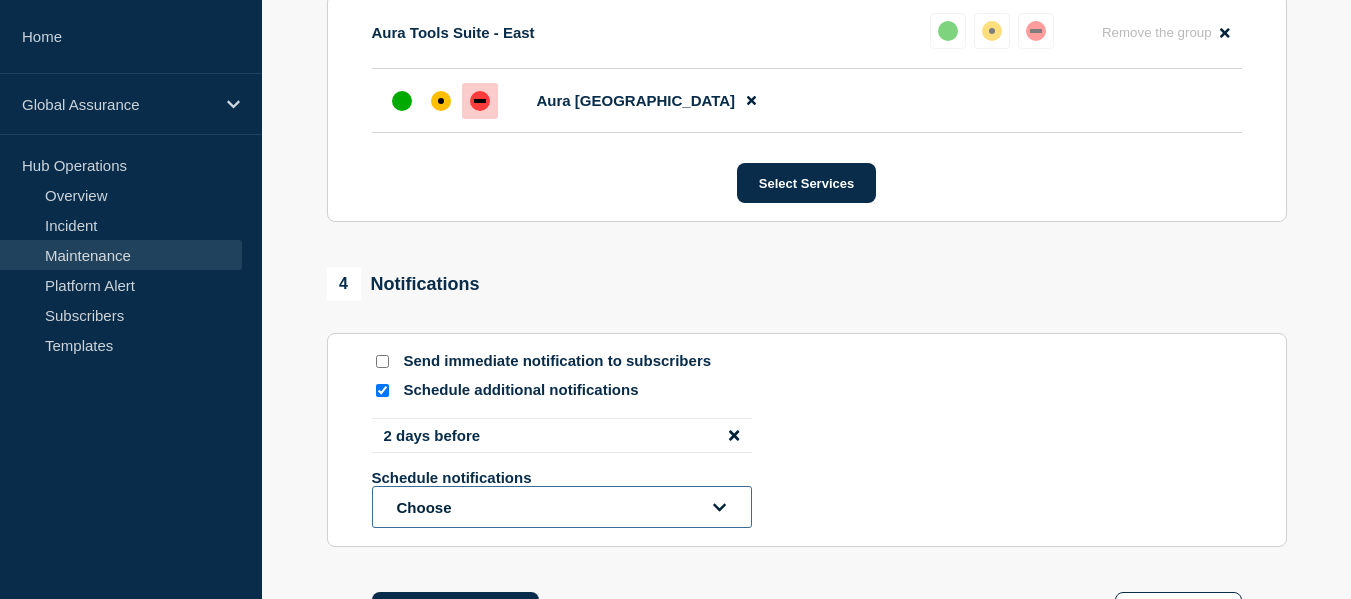 click on "Choose" 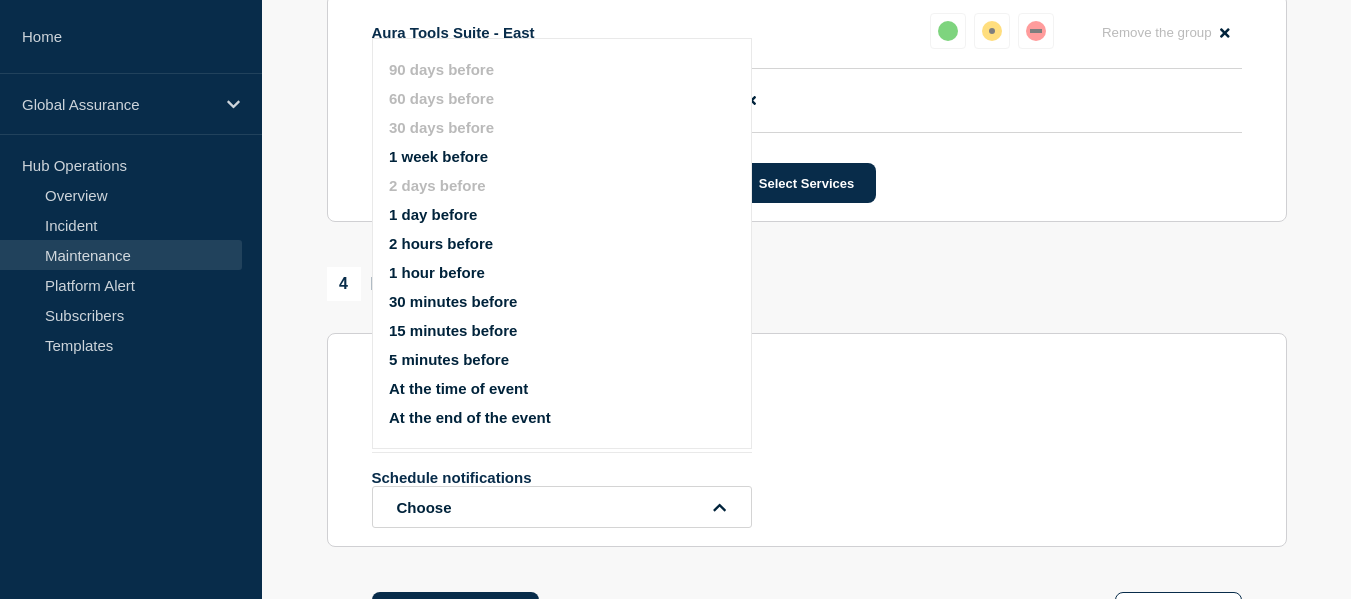 click on "1 day before" at bounding box center (433, 214) 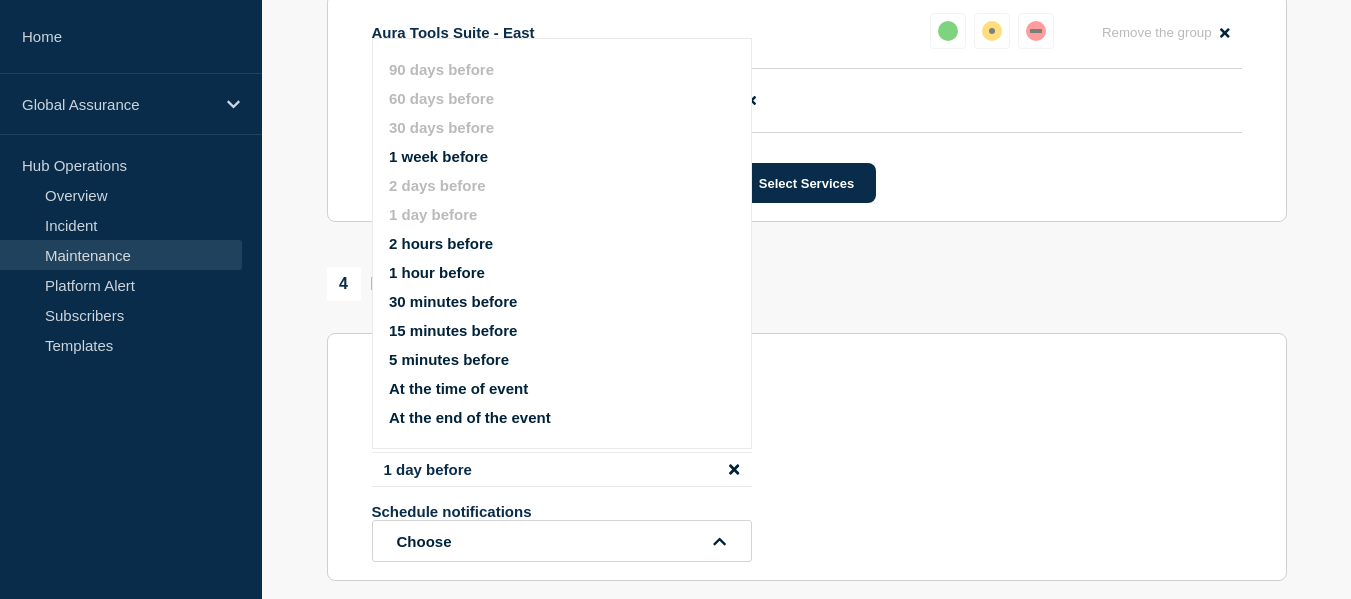 click on "2 days before  1 day before  Schedule notifications Choose  90 days before 60 days before 30 days before 1 week before 2 days before 1 day before 2 hours before 1 hour before 30 minutes before 15 minutes before 5 minutes before At the time of event At the end of the event" at bounding box center [807, 490] 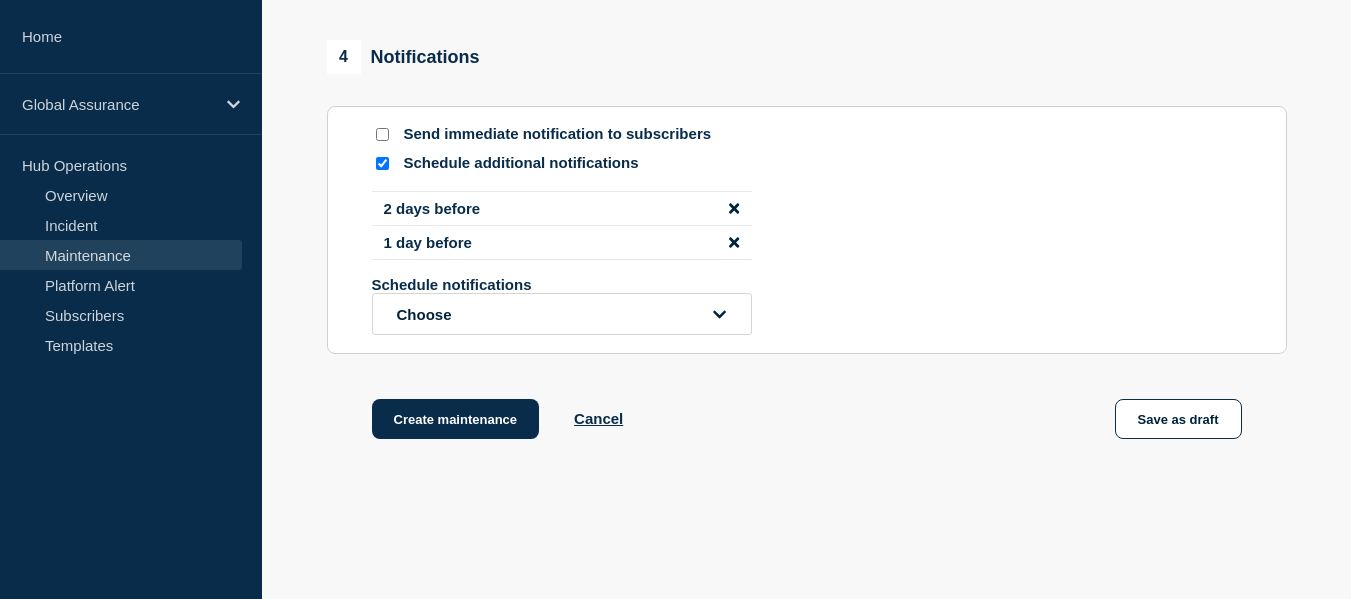 scroll, scrollTop: 1352, scrollLeft: 0, axis: vertical 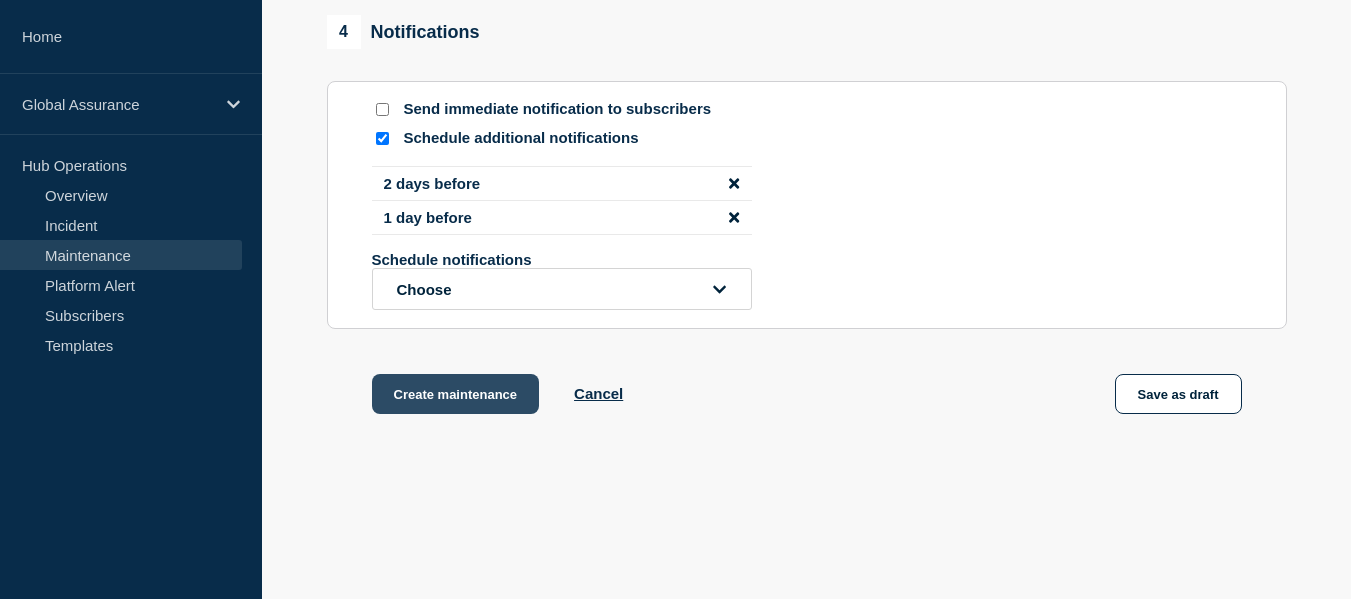 click on "Create maintenance" at bounding box center [456, 394] 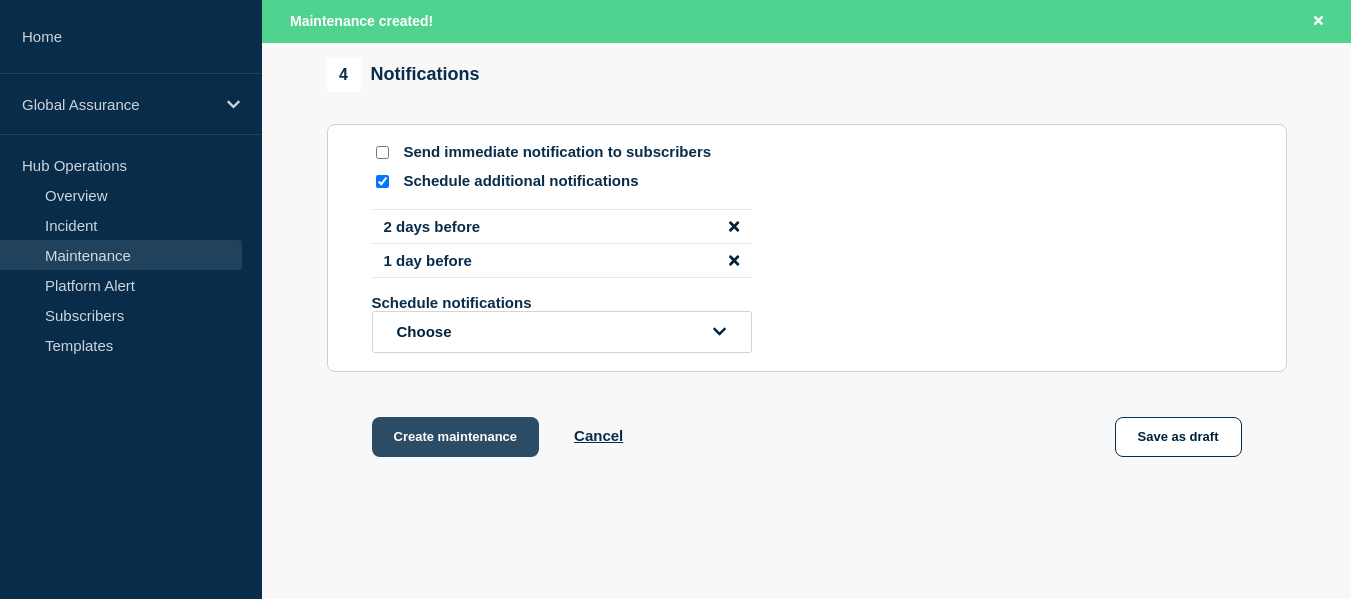 scroll, scrollTop: 1395, scrollLeft: 0, axis: vertical 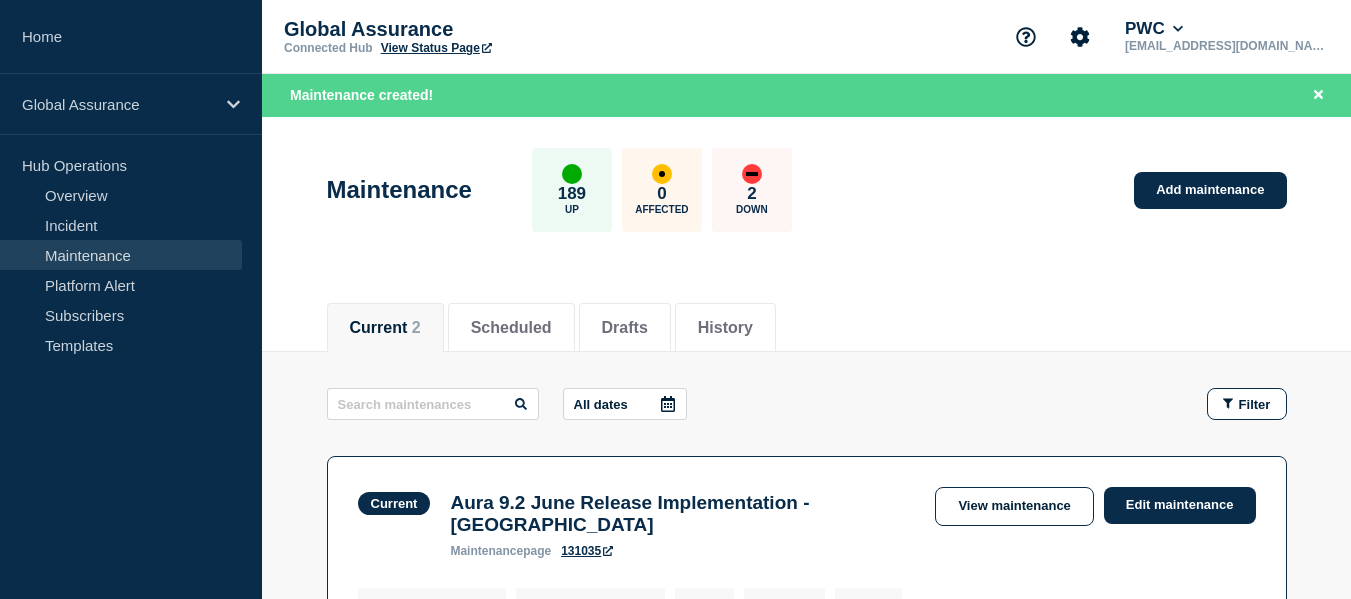 click on "Maintenance 189 Up 0 Affected 2 Down Add maintenance" at bounding box center (806, 200) 